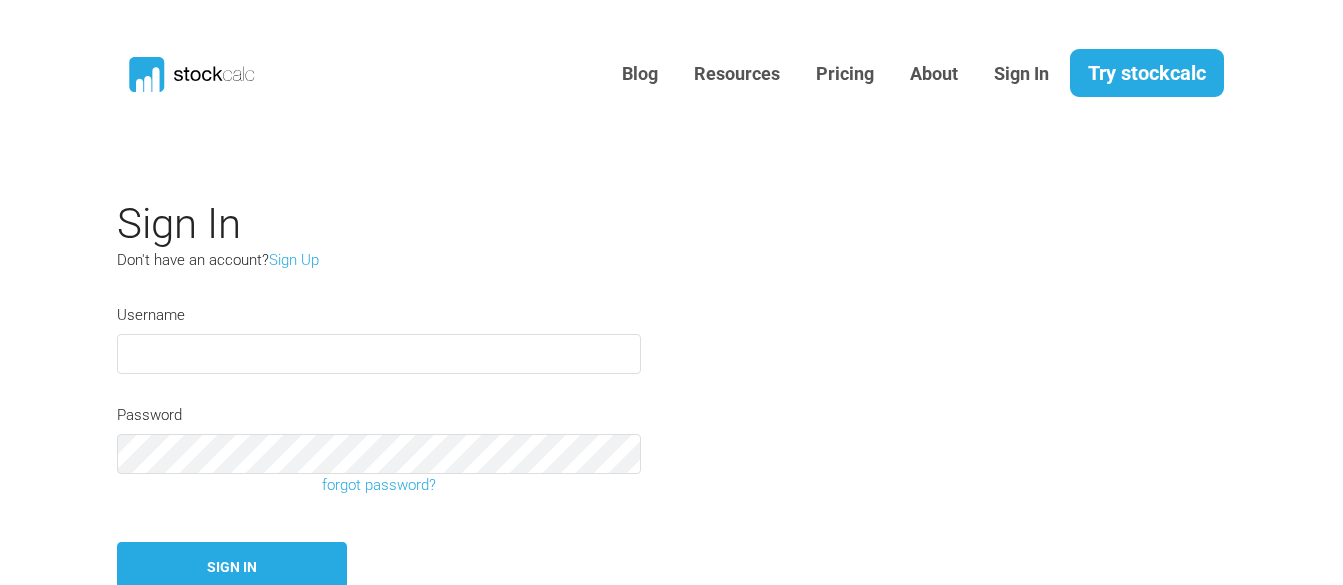 scroll, scrollTop: 0, scrollLeft: 0, axis: both 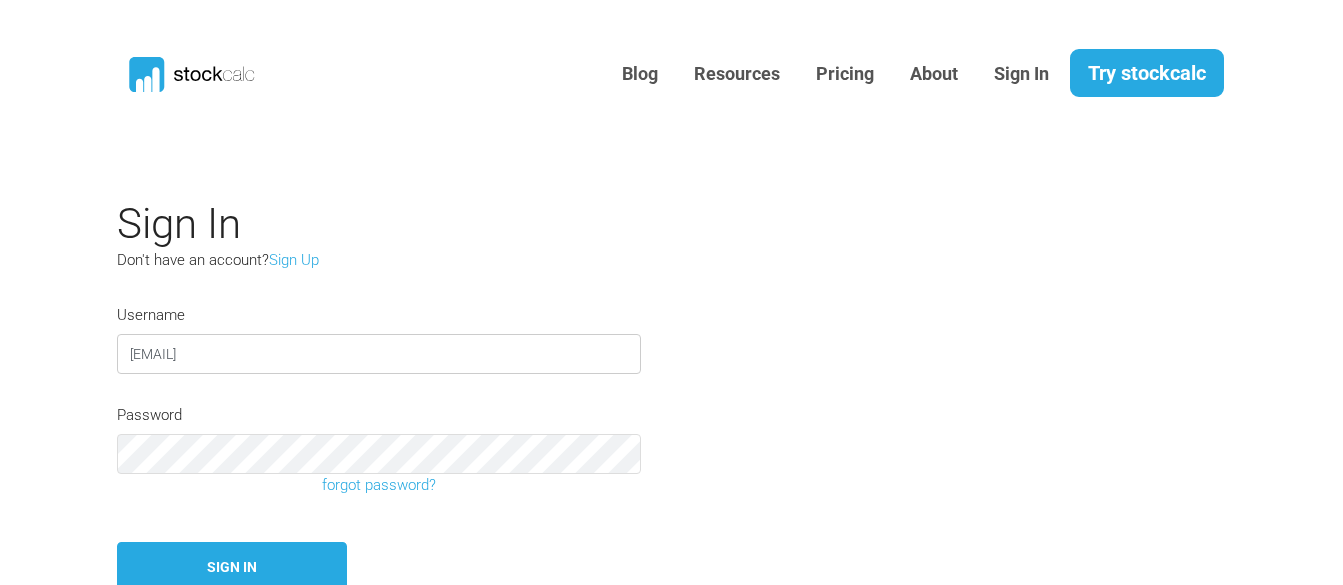 drag, startPoint x: 181, startPoint y: 354, endPoint x: 267, endPoint y: 356, distance: 86.023254 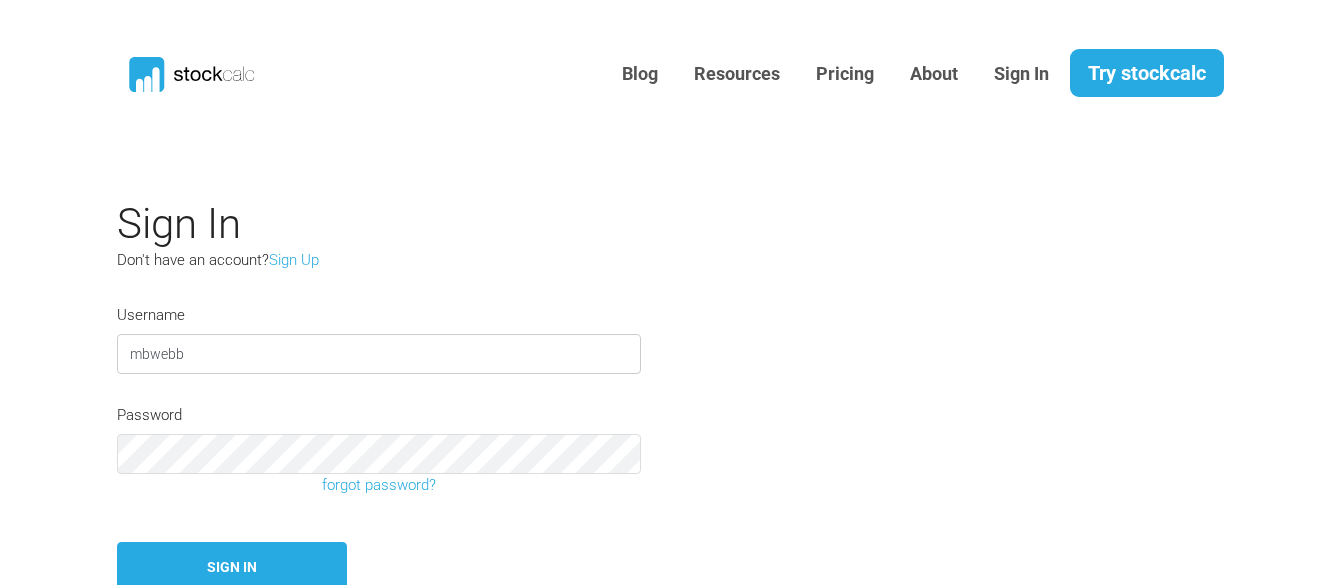 type on "mbwebb" 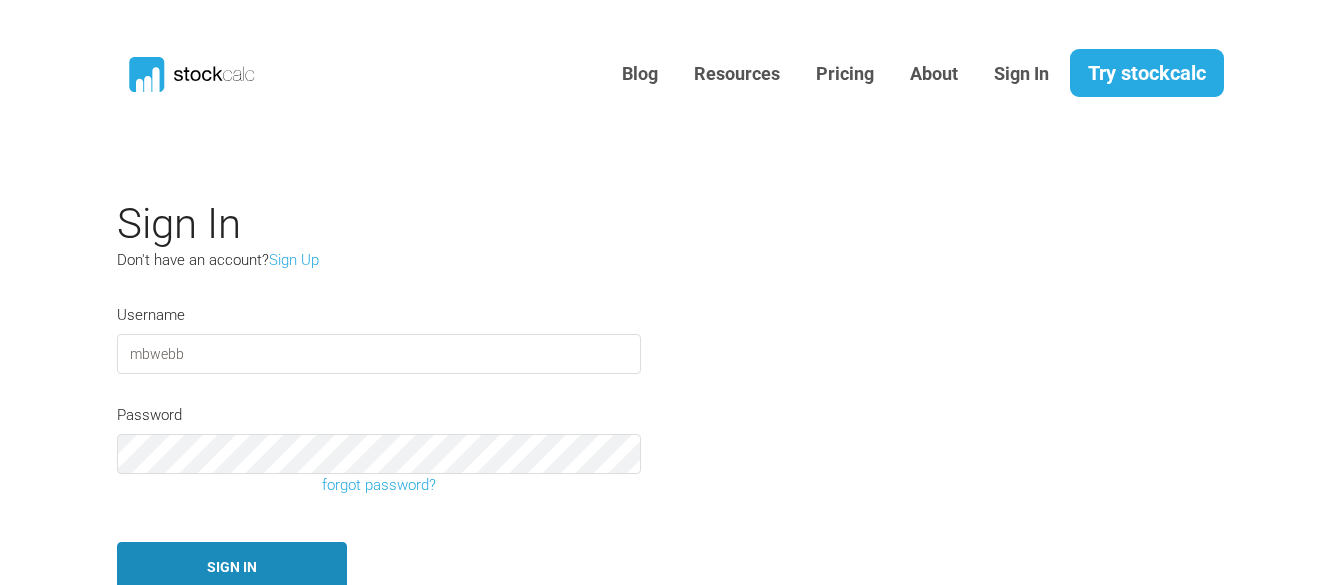 click on "Sign In" at bounding box center (232, 567) 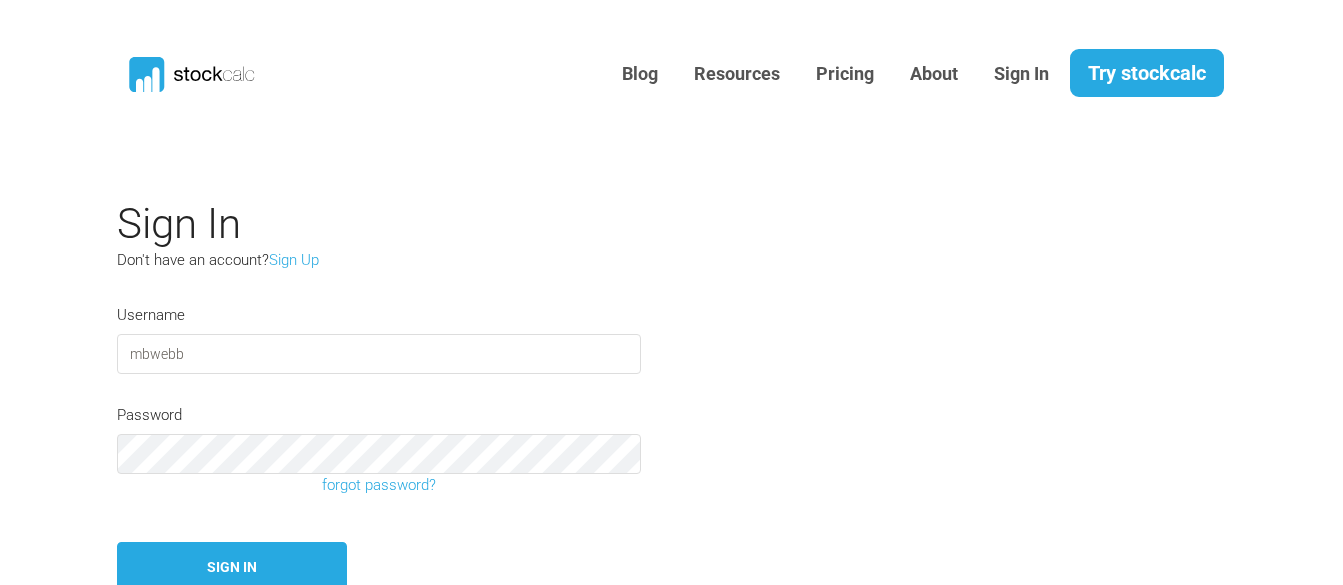 click on "Blog
Resources
Pricing
About
Sign In Try stockcalc" at bounding box center (672, 74) 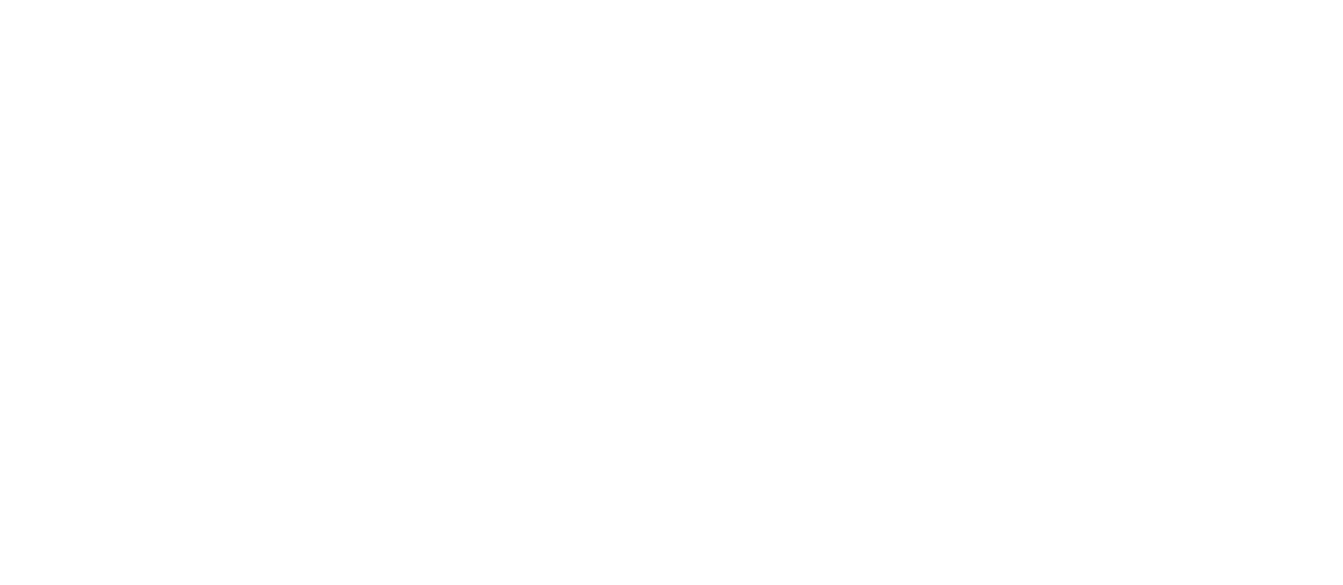 scroll, scrollTop: 0, scrollLeft: 0, axis: both 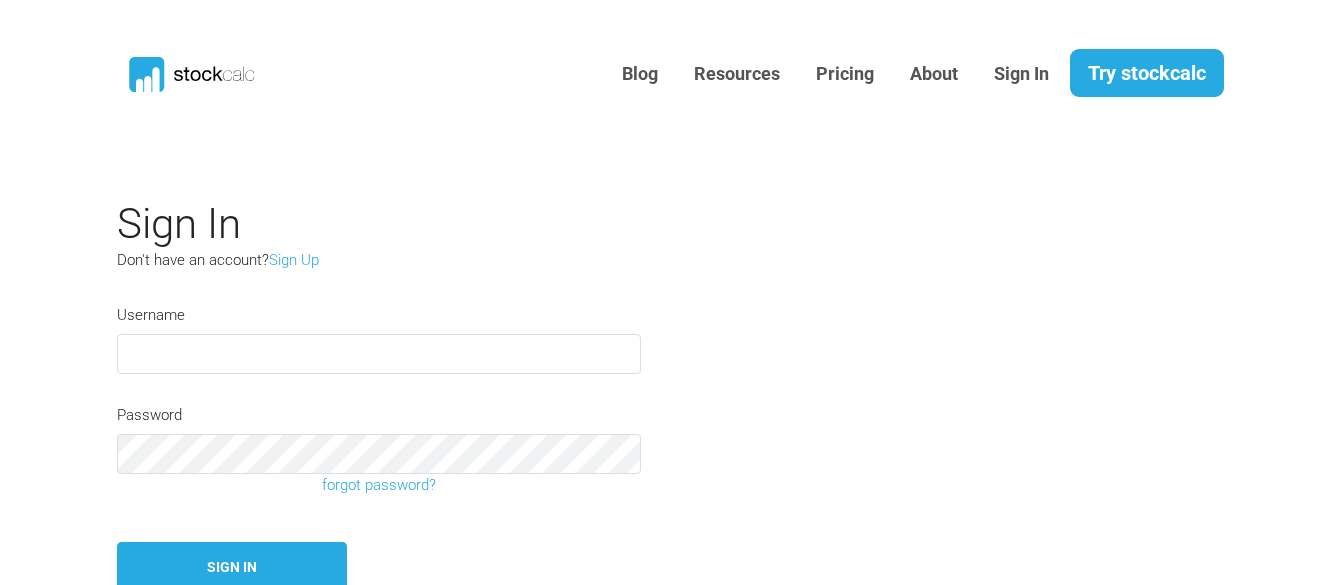 click at bounding box center [379, 354] 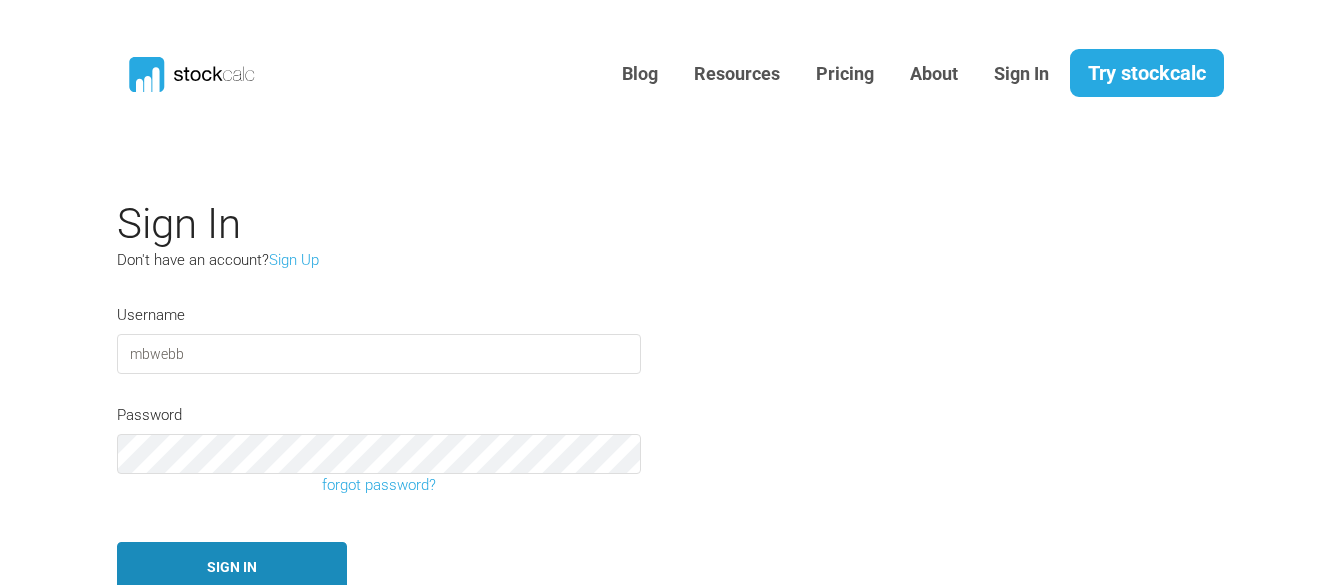 click on "Sign In" at bounding box center [232, 567] 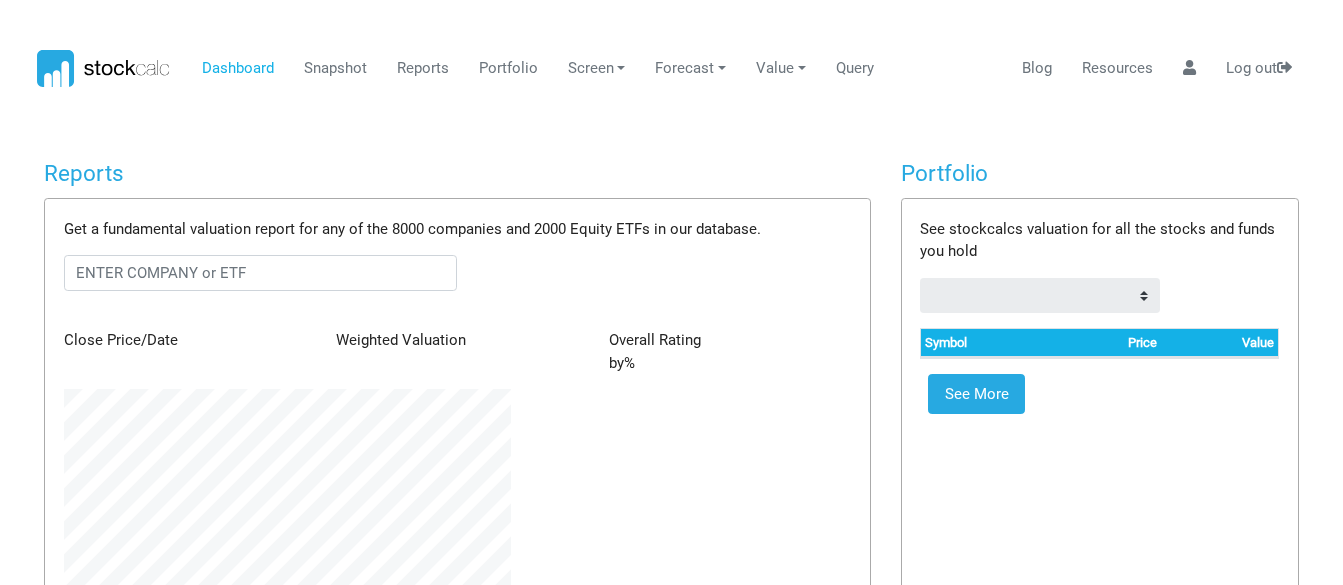 scroll, scrollTop: 0, scrollLeft: 0, axis: both 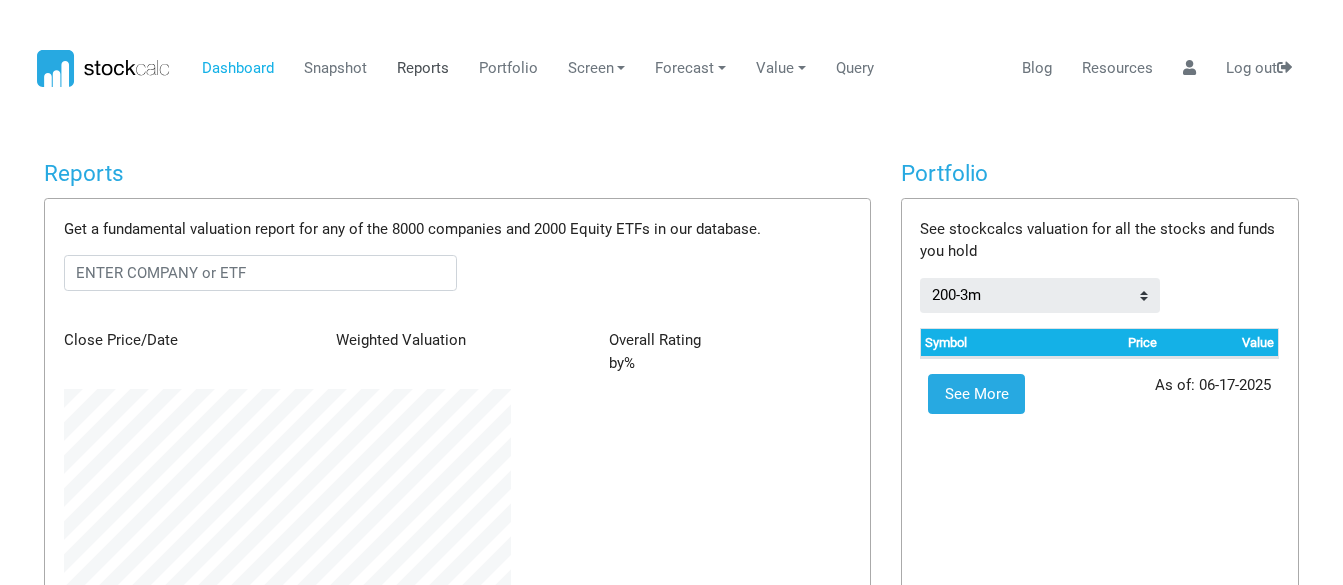 click on "Reports" at bounding box center [422, 69] 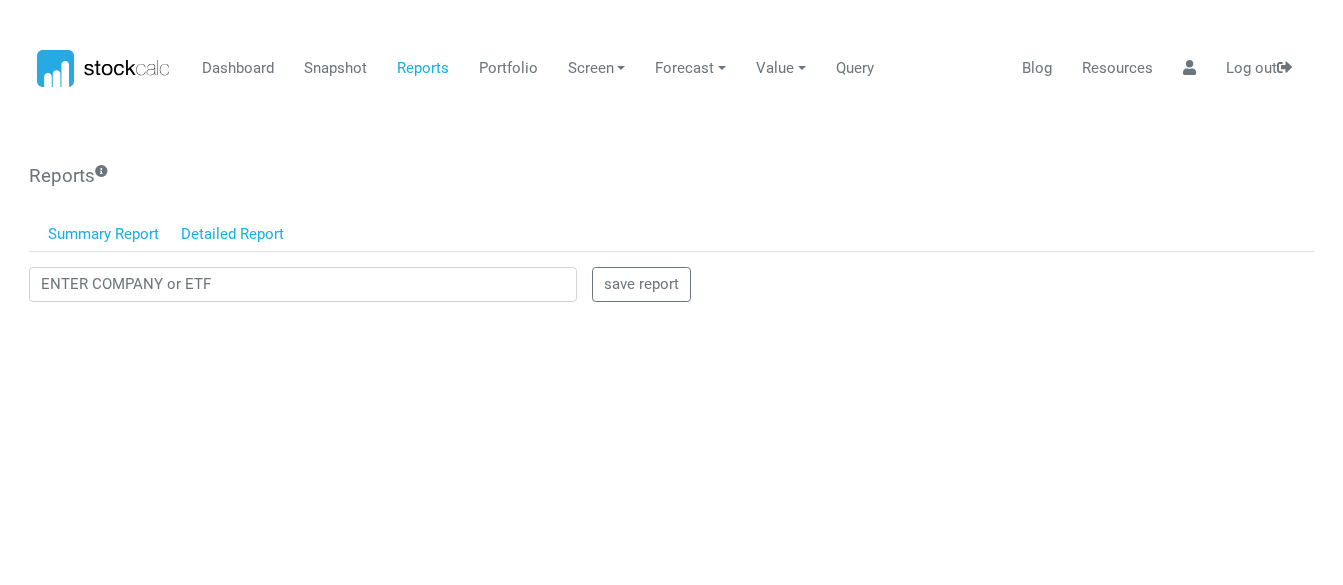 click on "Detailed Report" at bounding box center (233, 235) 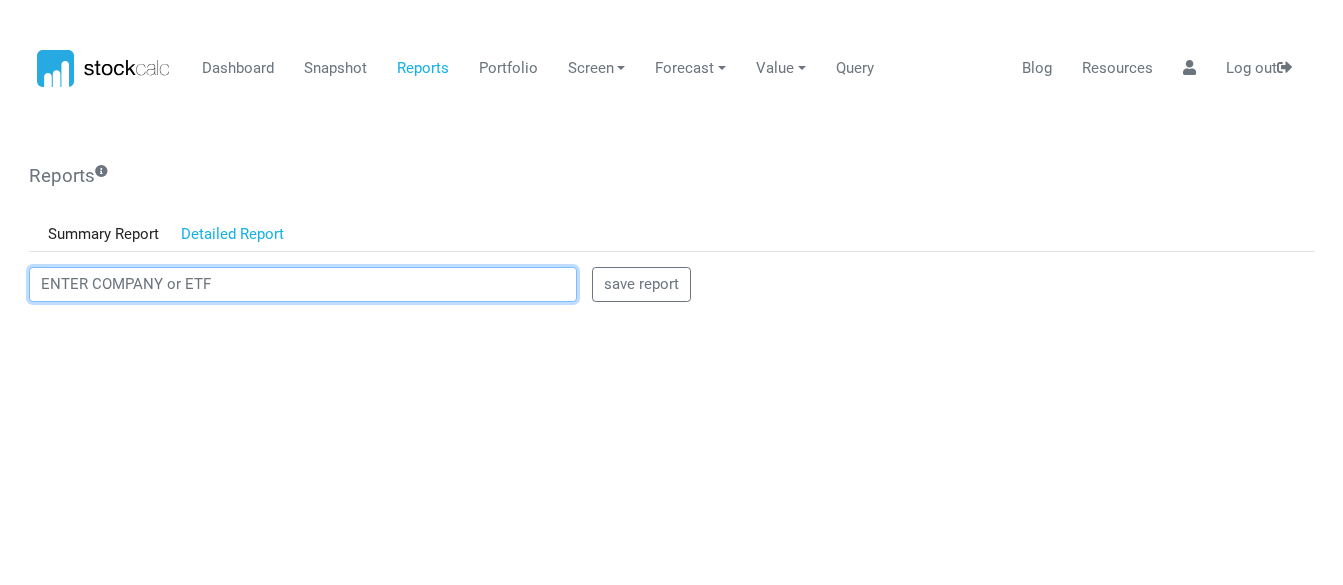 click at bounding box center (303, 285) 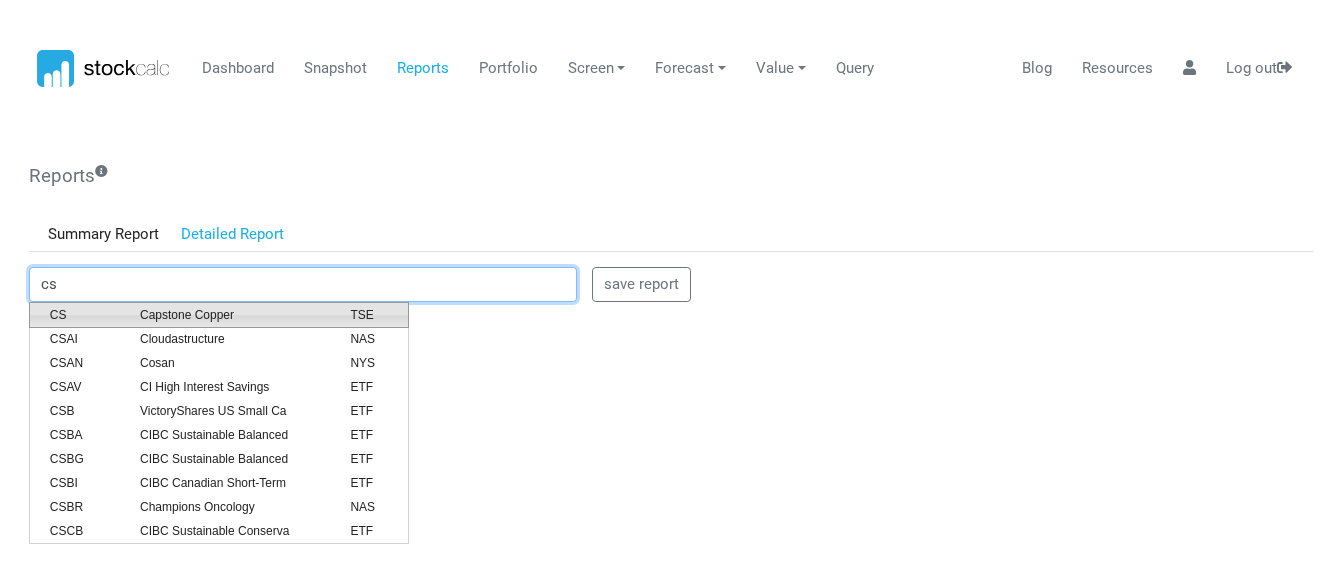 click on "Capstone Copper" at bounding box center (230, 315) 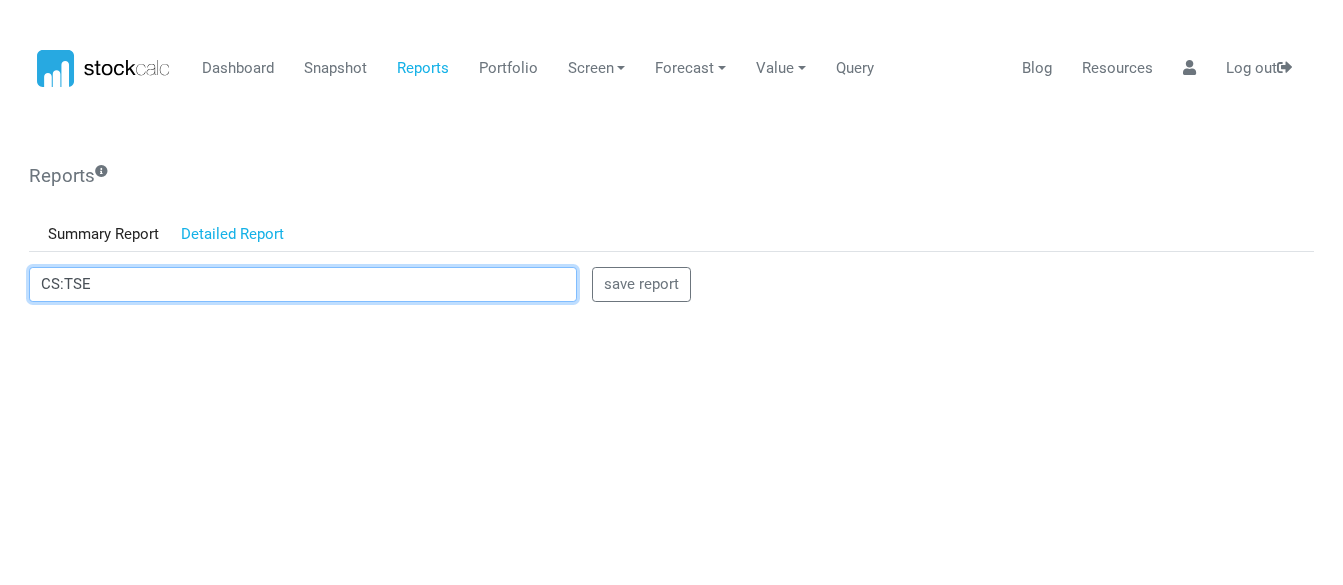 type on "CS:TSE" 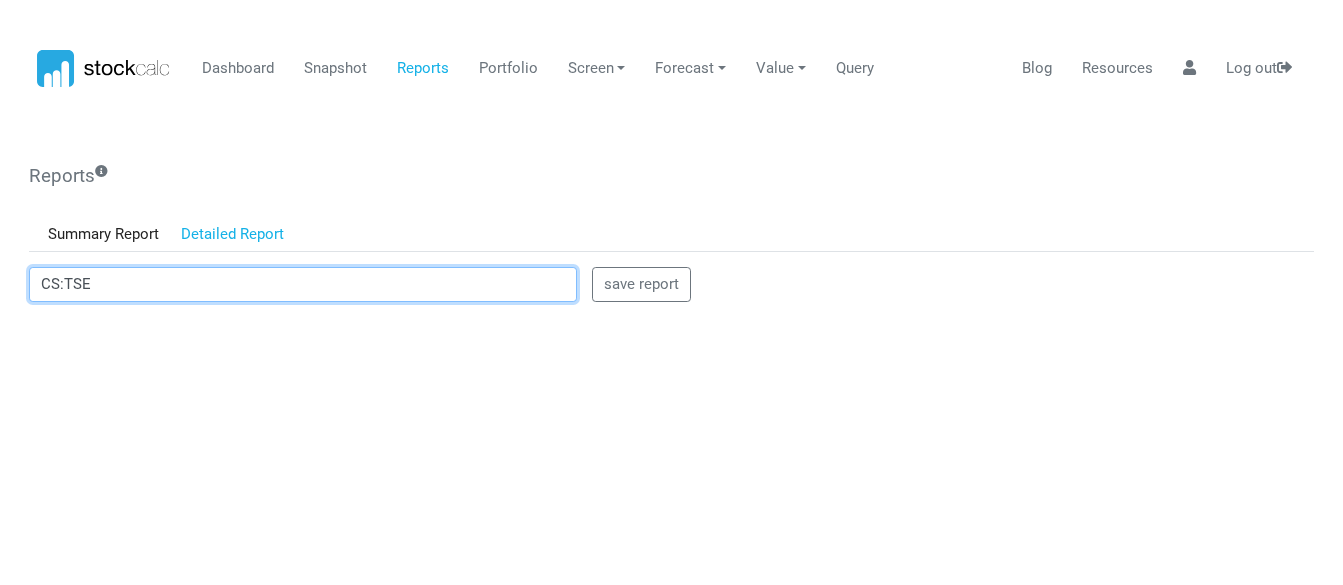 scroll, scrollTop: 0, scrollLeft: 0, axis: both 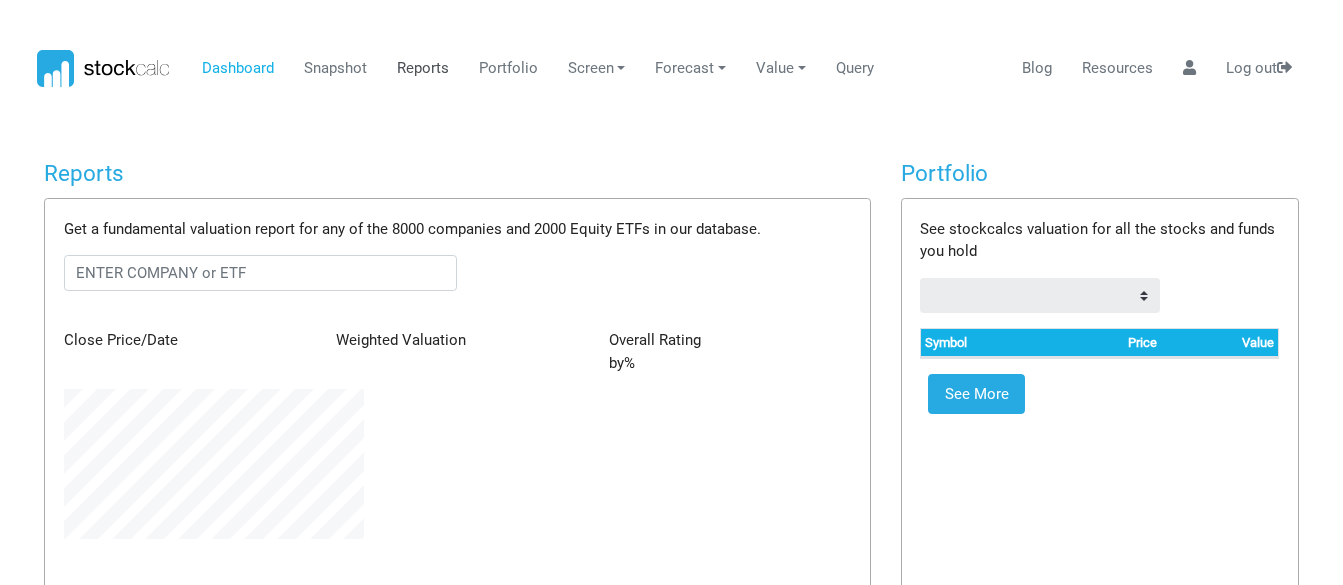 click on "Reports" at bounding box center (422, 69) 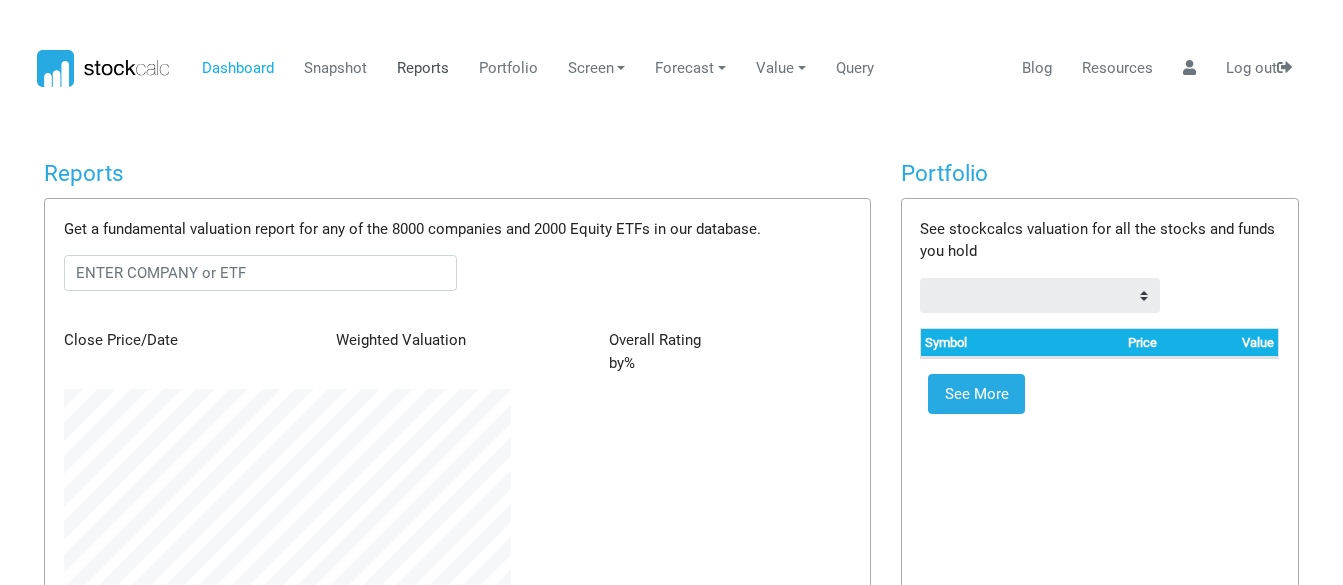scroll, scrollTop: 999777, scrollLeft: 999523, axis: both 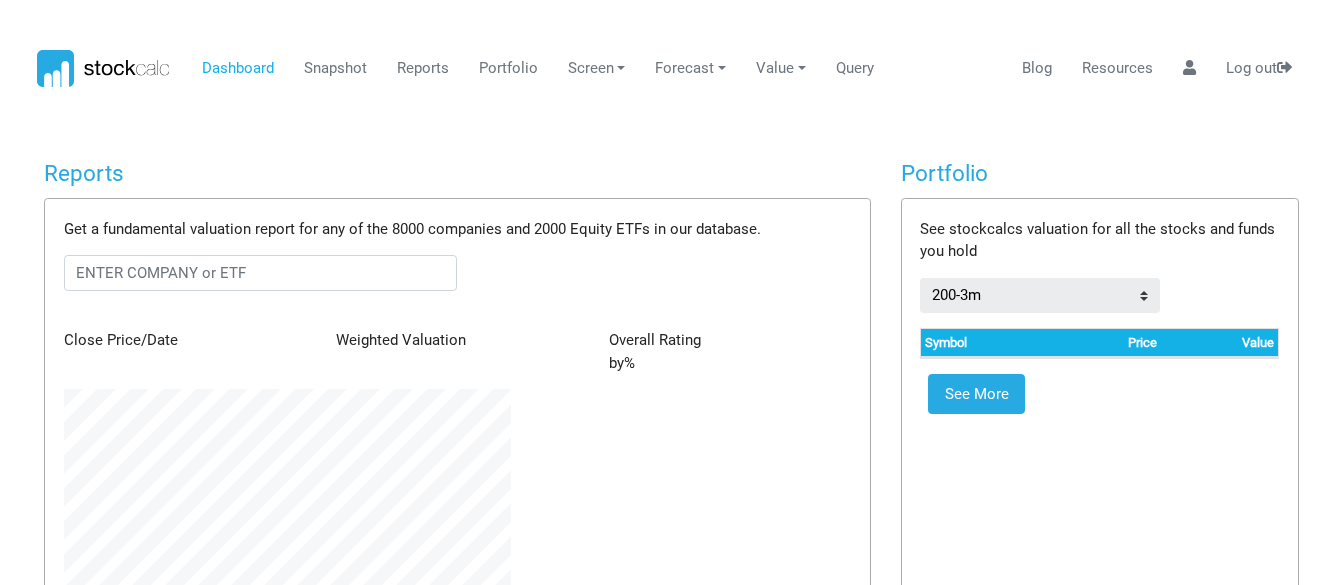 type on "mbwebb" 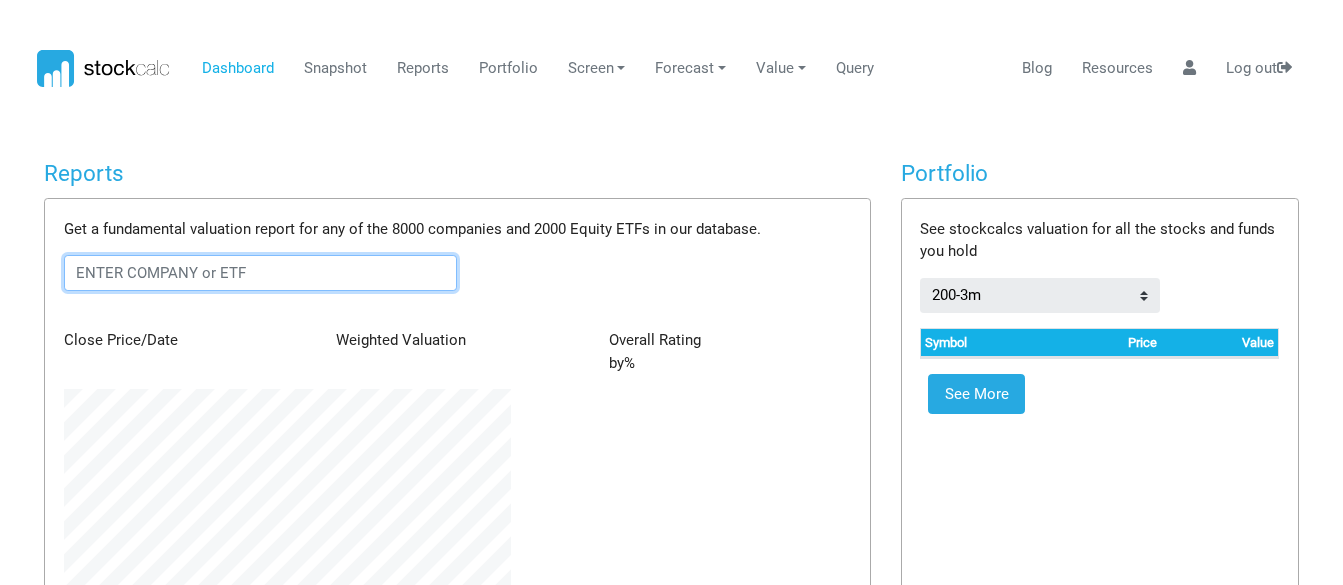 click at bounding box center [261, 273] 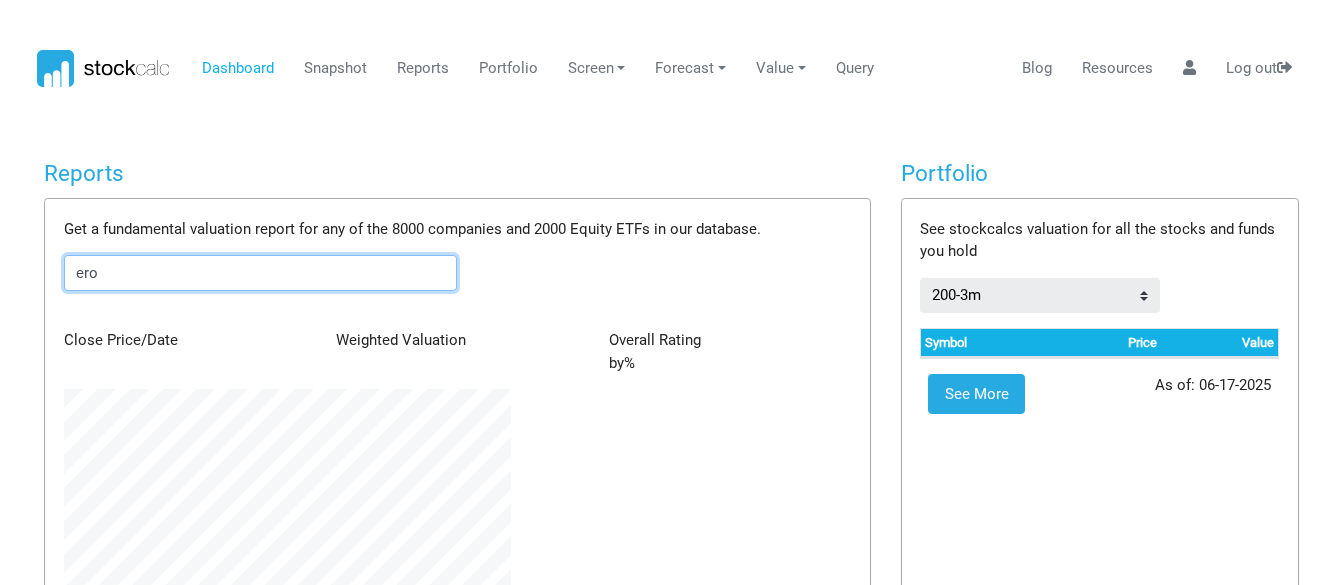 click on "ero" at bounding box center (261, 273) 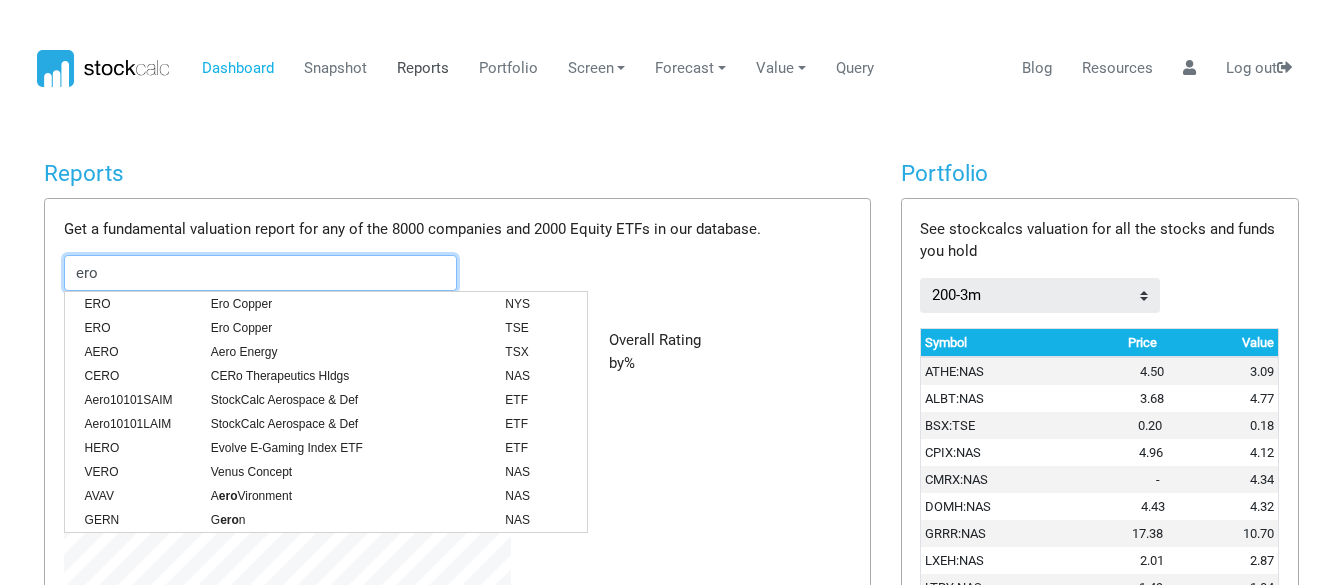 type on "ero" 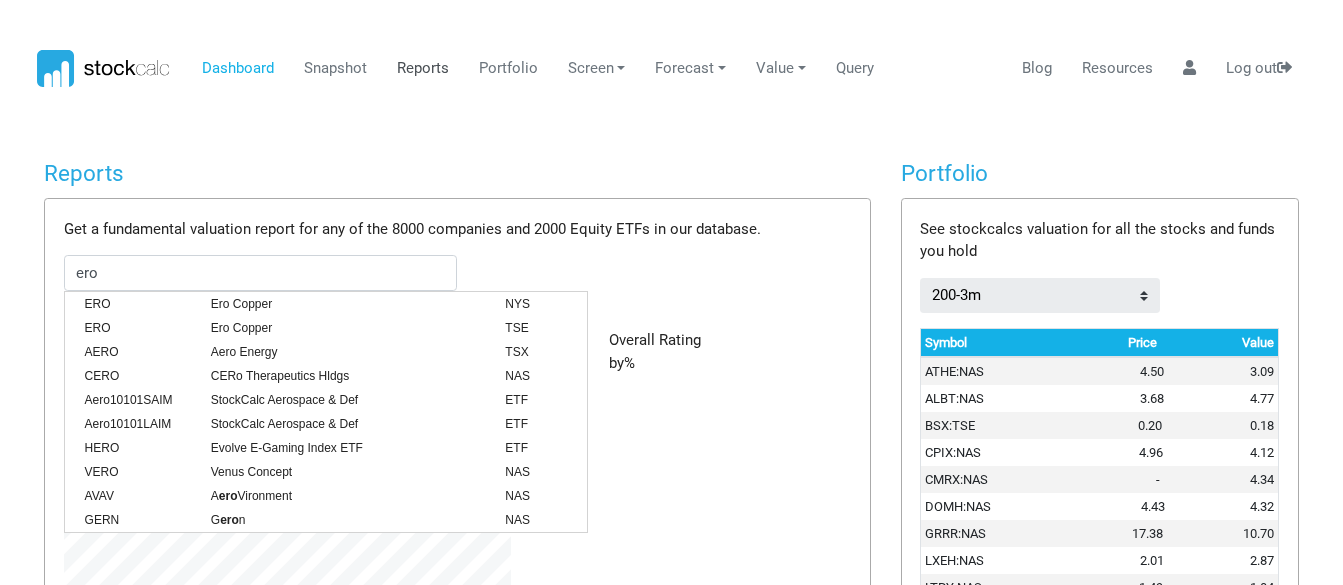 click on "Reports" at bounding box center [422, 69] 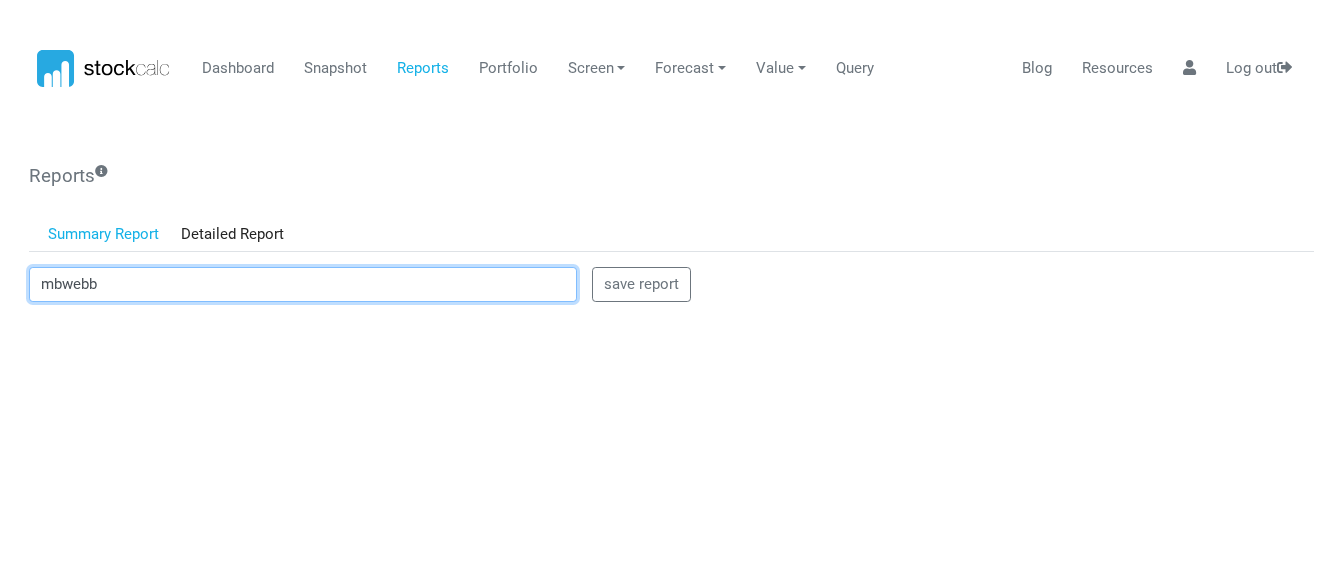 drag, startPoint x: 123, startPoint y: 289, endPoint x: -4, endPoint y: 304, distance: 127.88276 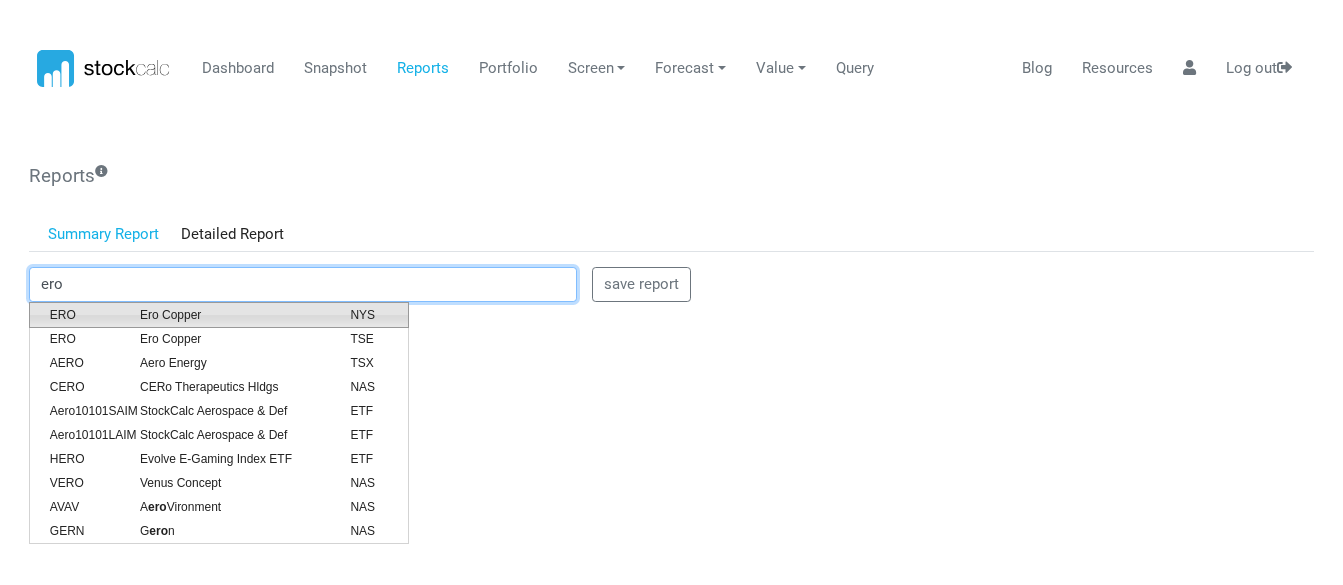 click on "Ero Copper" at bounding box center (230, 315) 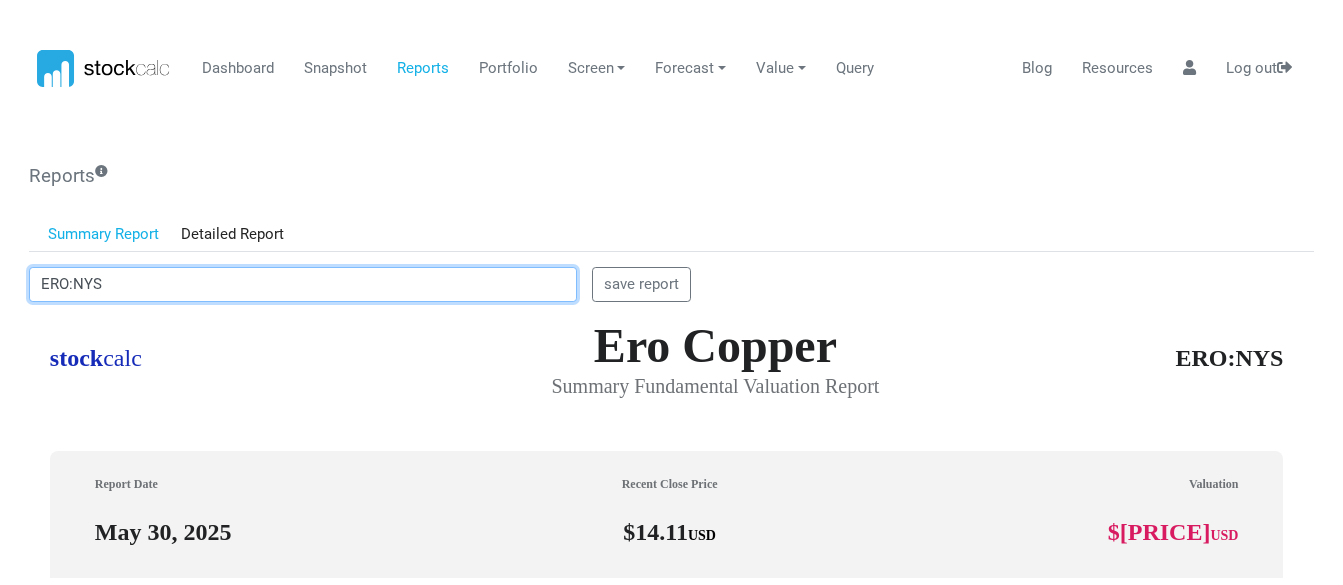 scroll, scrollTop: 0, scrollLeft: 0, axis: both 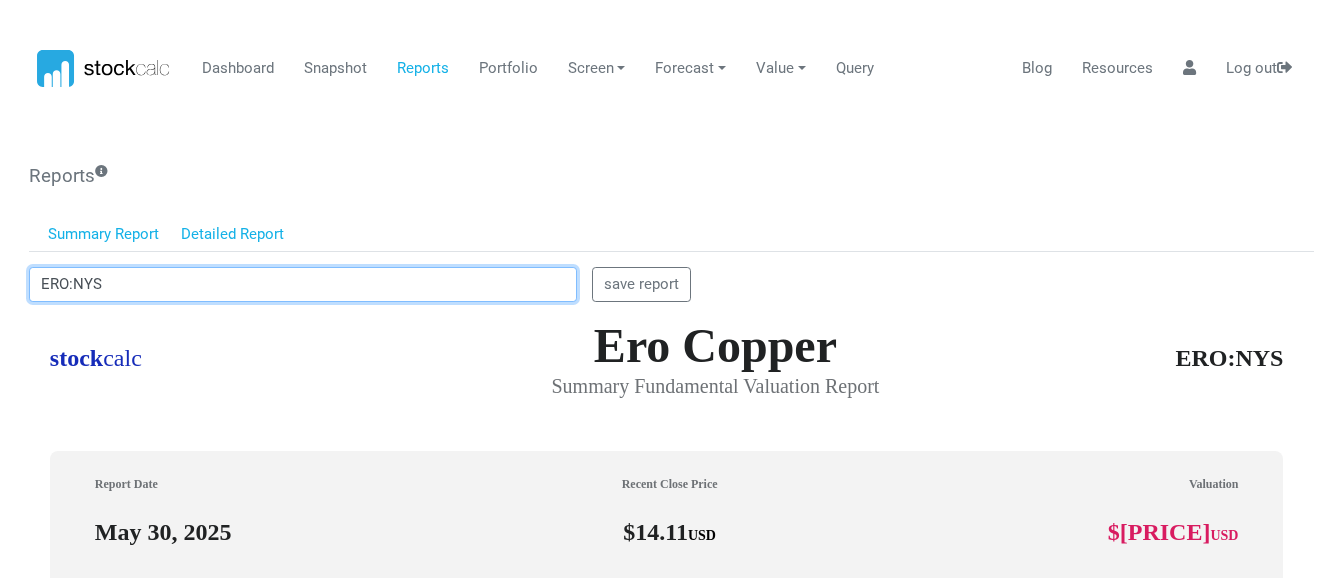type on "ERO:NYS" 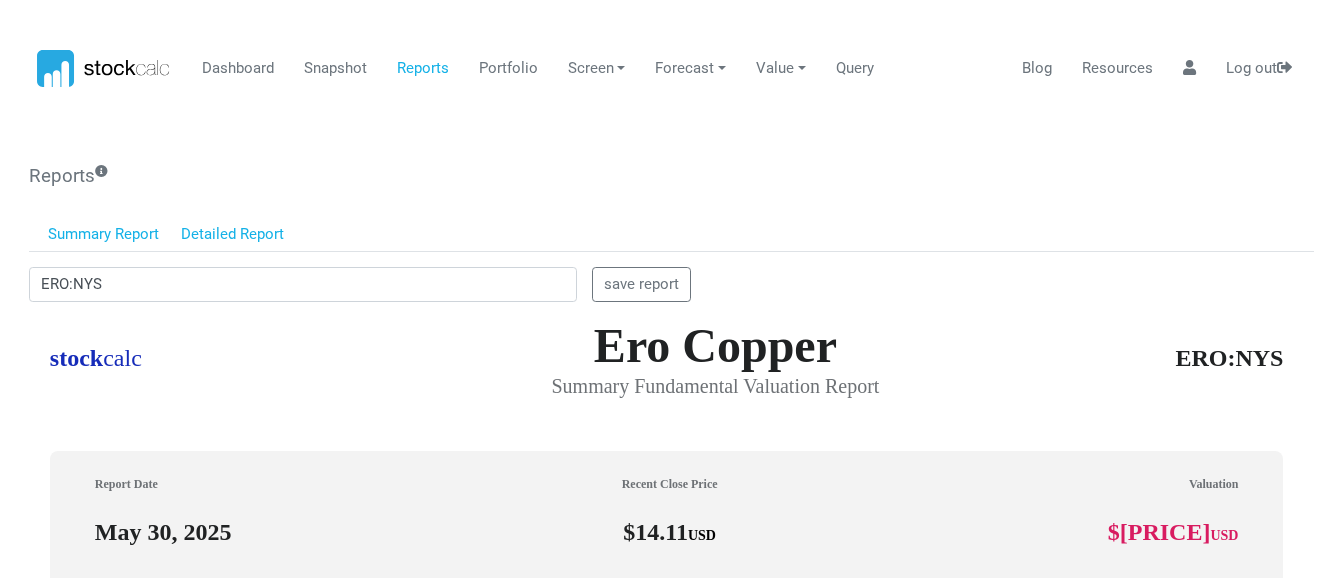 click on "Detailed Report" at bounding box center (233, 235) 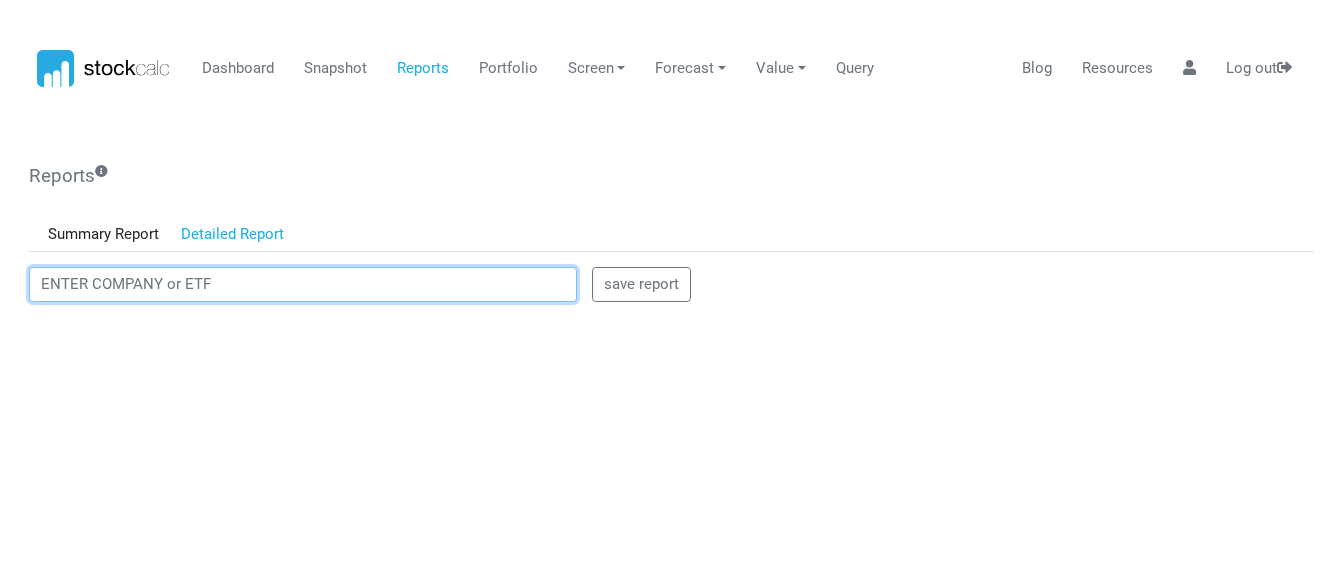 drag, startPoint x: 237, startPoint y: 284, endPoint x: -98, endPoint y: 285, distance: 335.0015 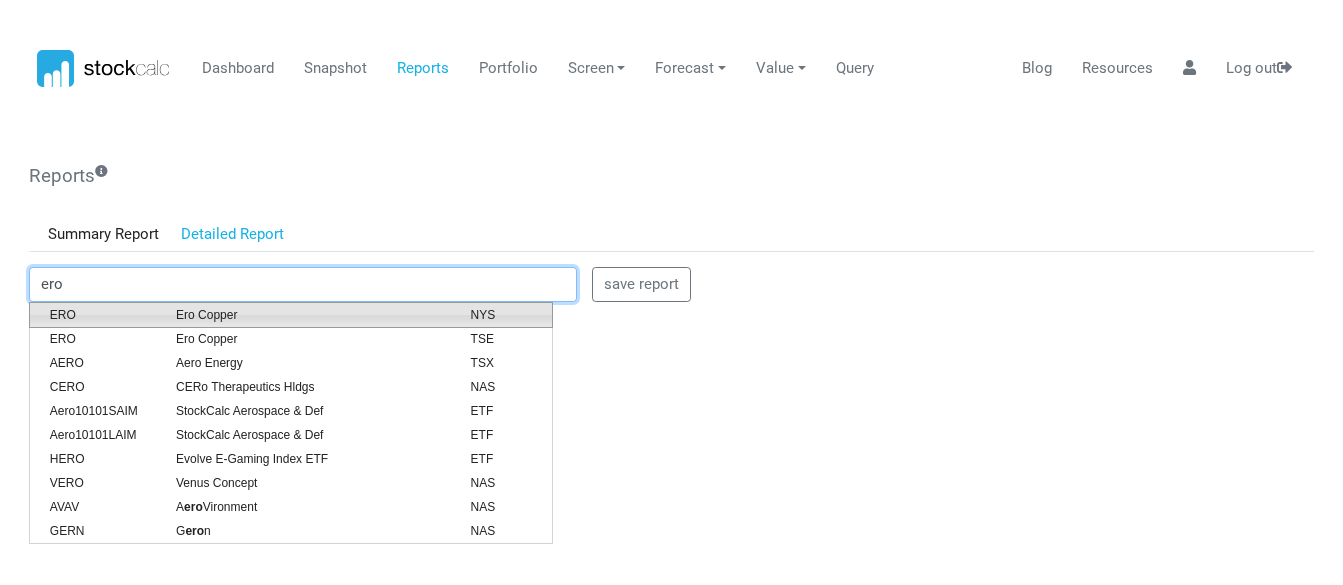 click on "Ero Copper" at bounding box center [308, 315] 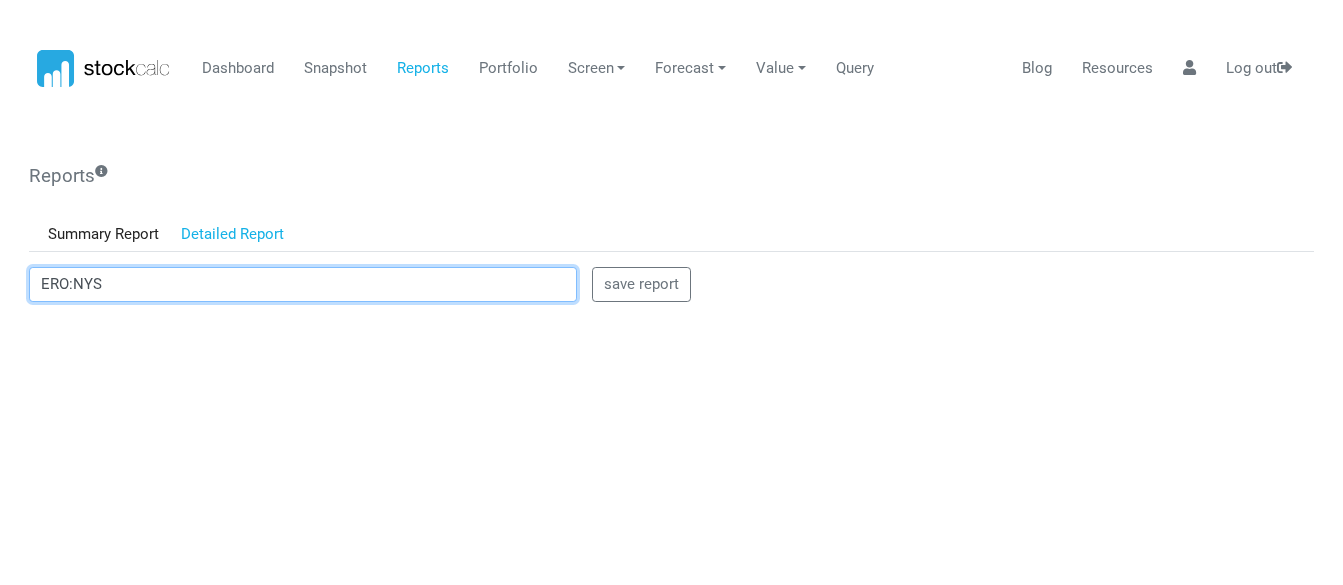 type on "ERO:NYS" 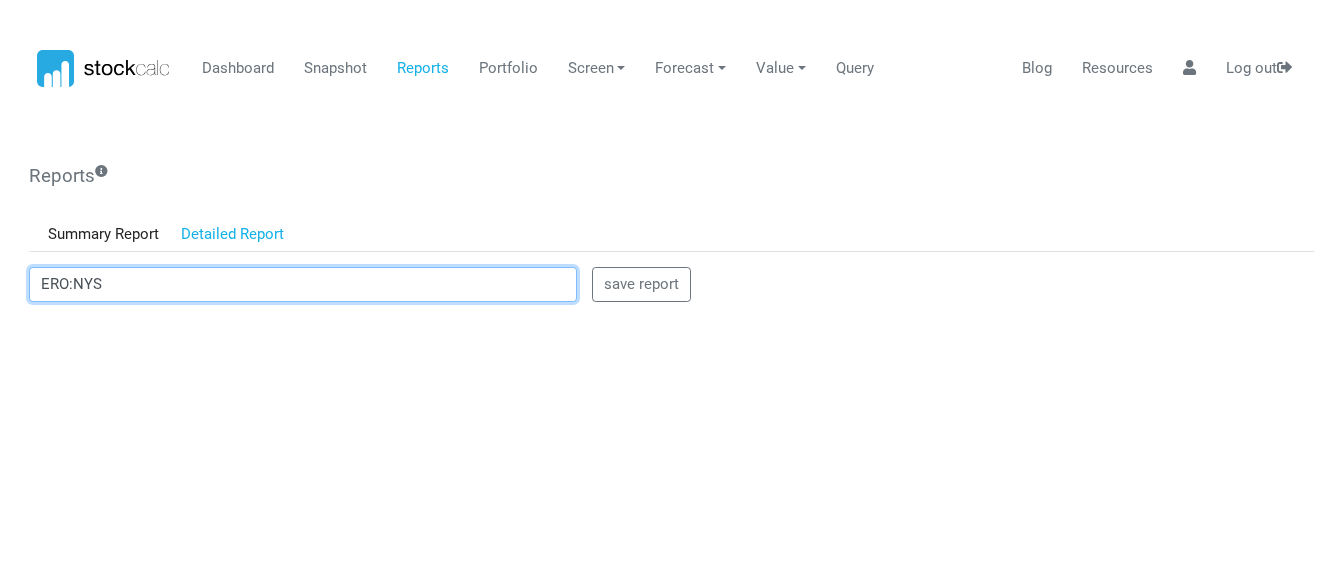 scroll, scrollTop: 0, scrollLeft: 0, axis: both 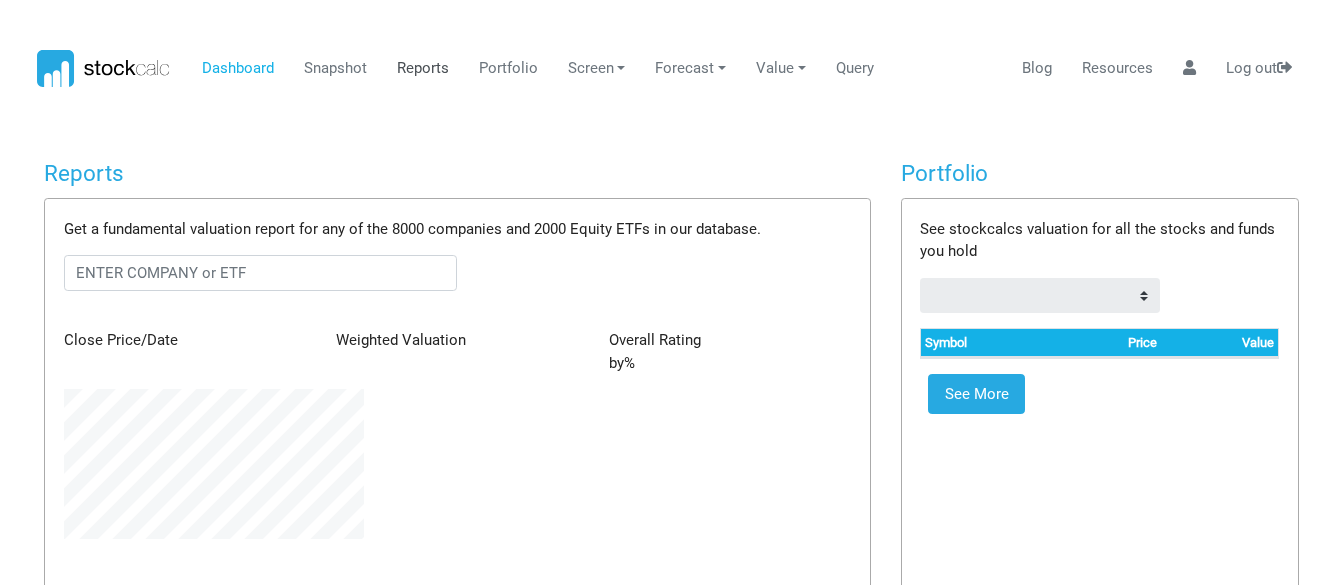 click on "Reports" at bounding box center (422, 69) 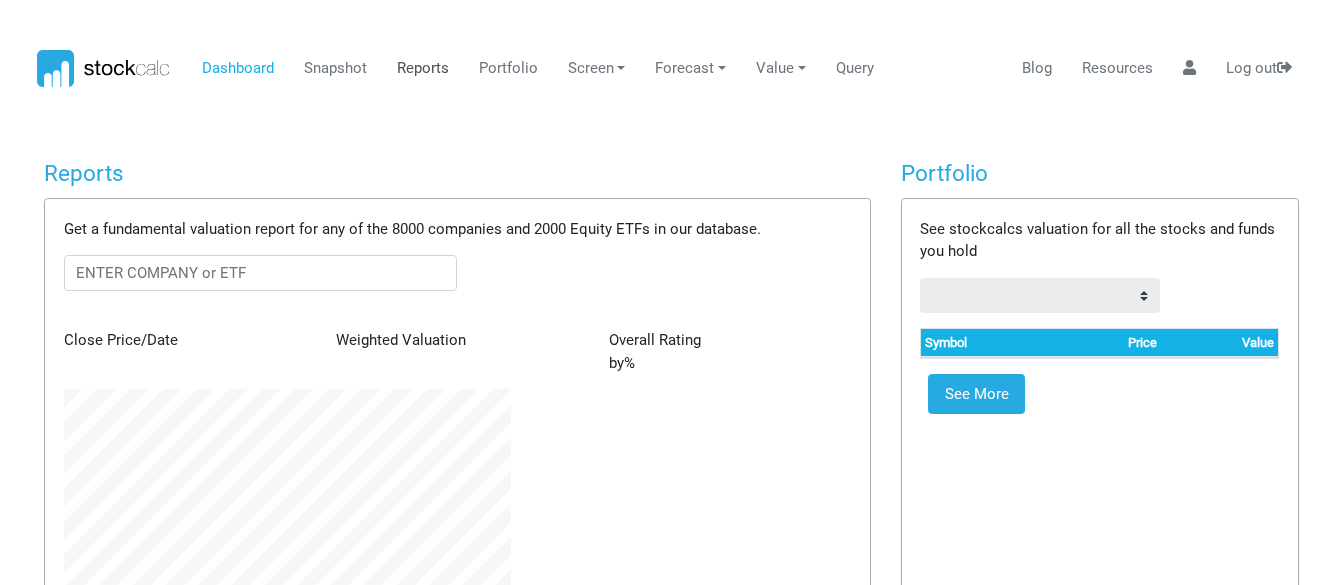 scroll, scrollTop: 999777, scrollLeft: 999523, axis: both 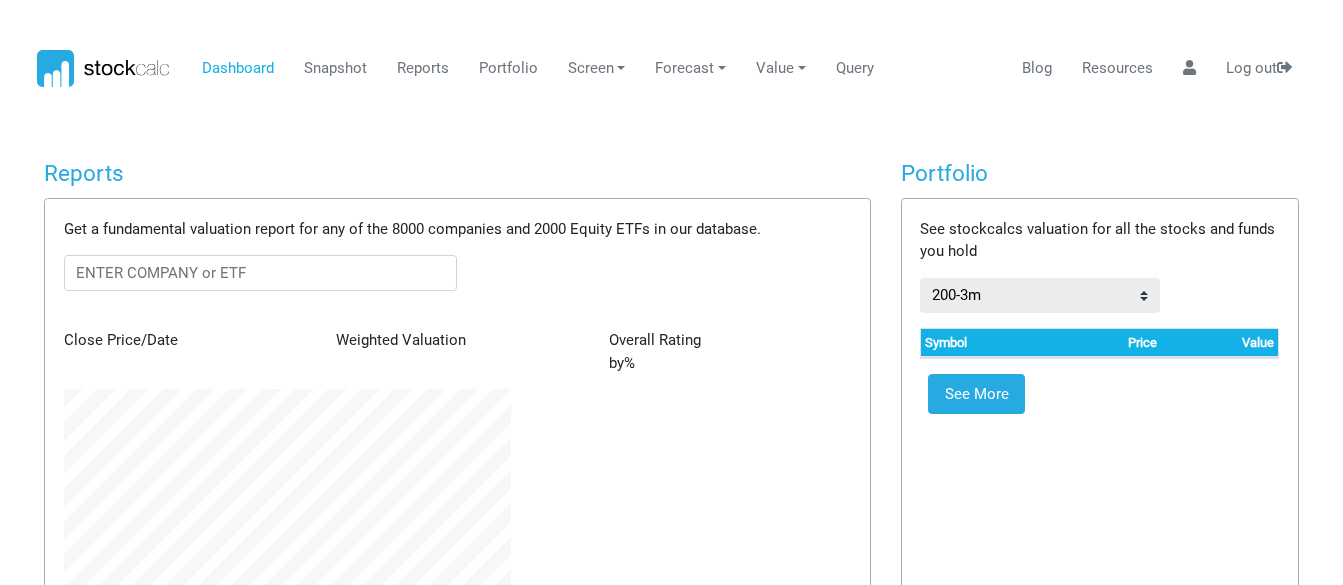 type on "mbwebb" 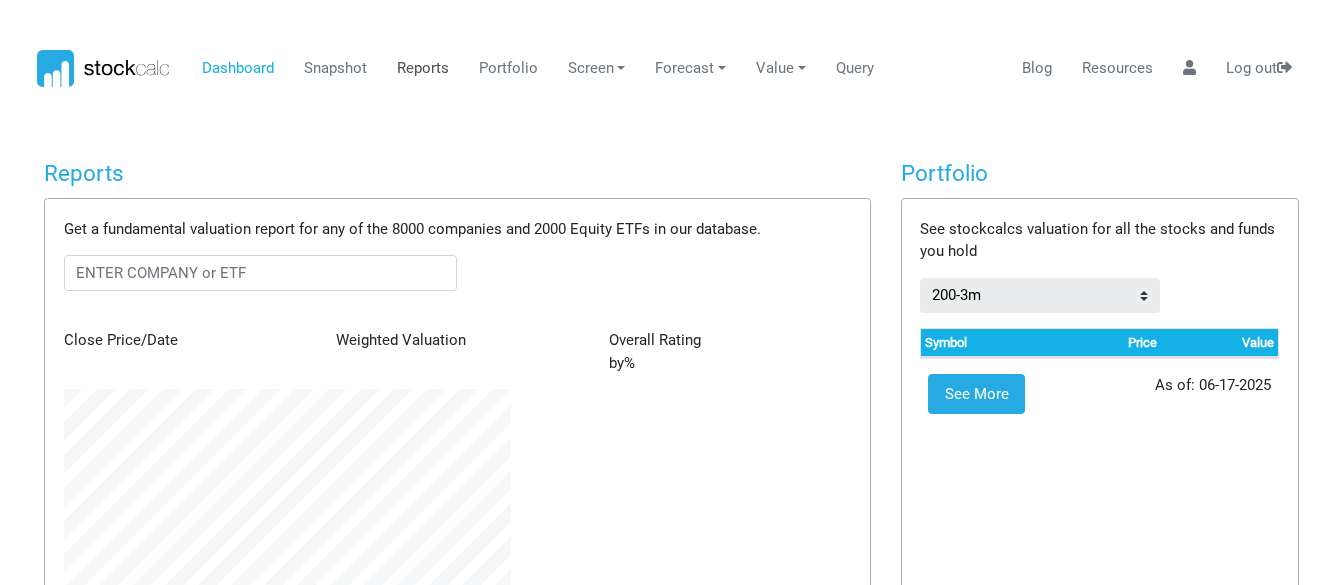 click on "Reports" at bounding box center [422, 69] 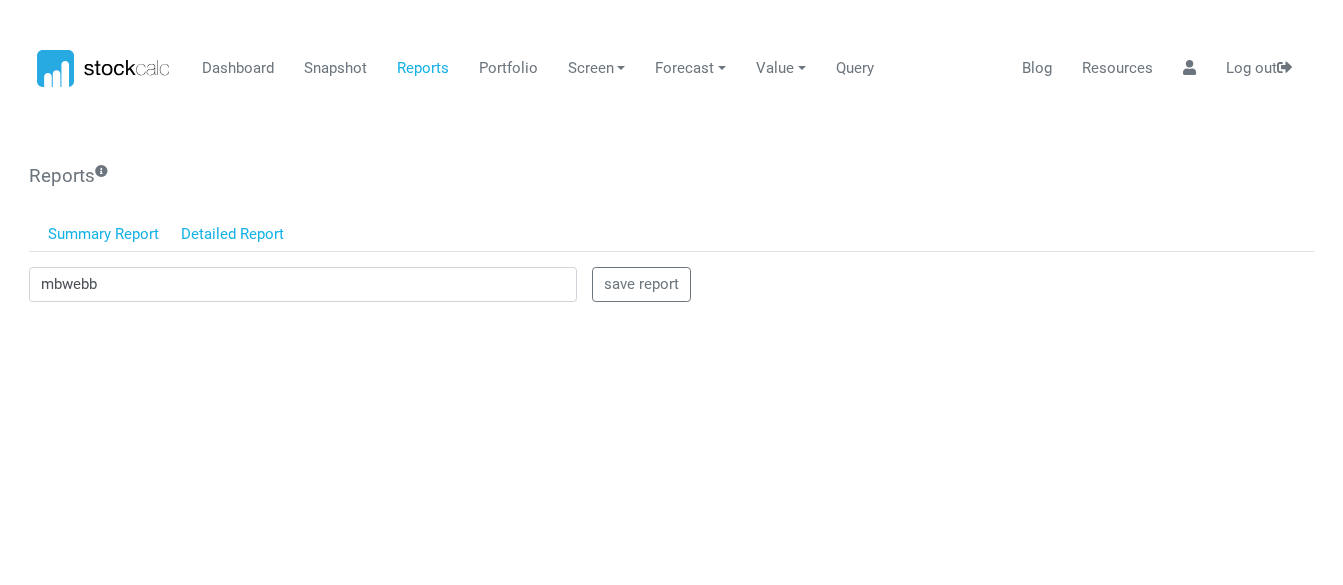 click on "Detailed Report" at bounding box center (233, 235) 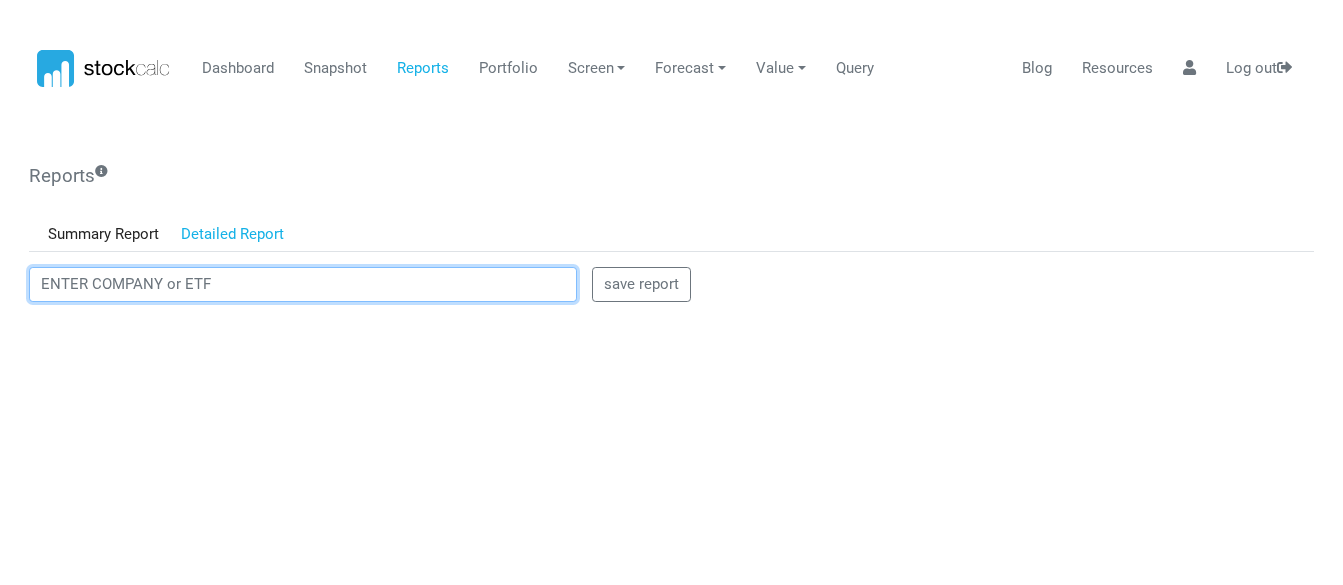 click at bounding box center [303, 285] 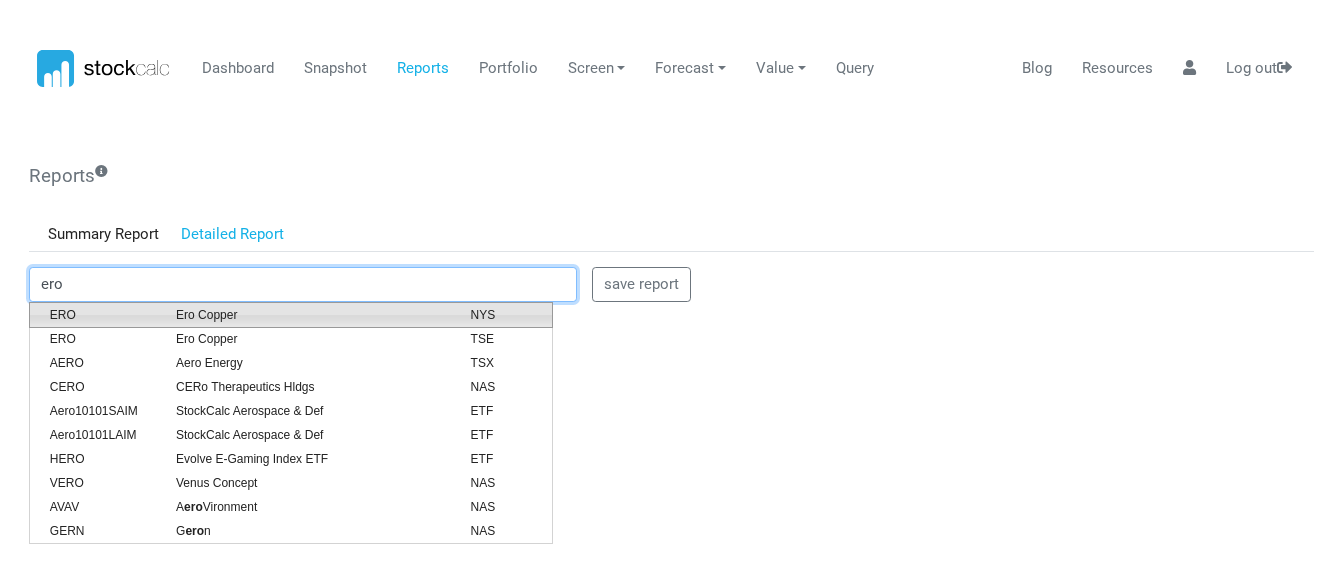 click on "ERO" at bounding box center (98, 315) 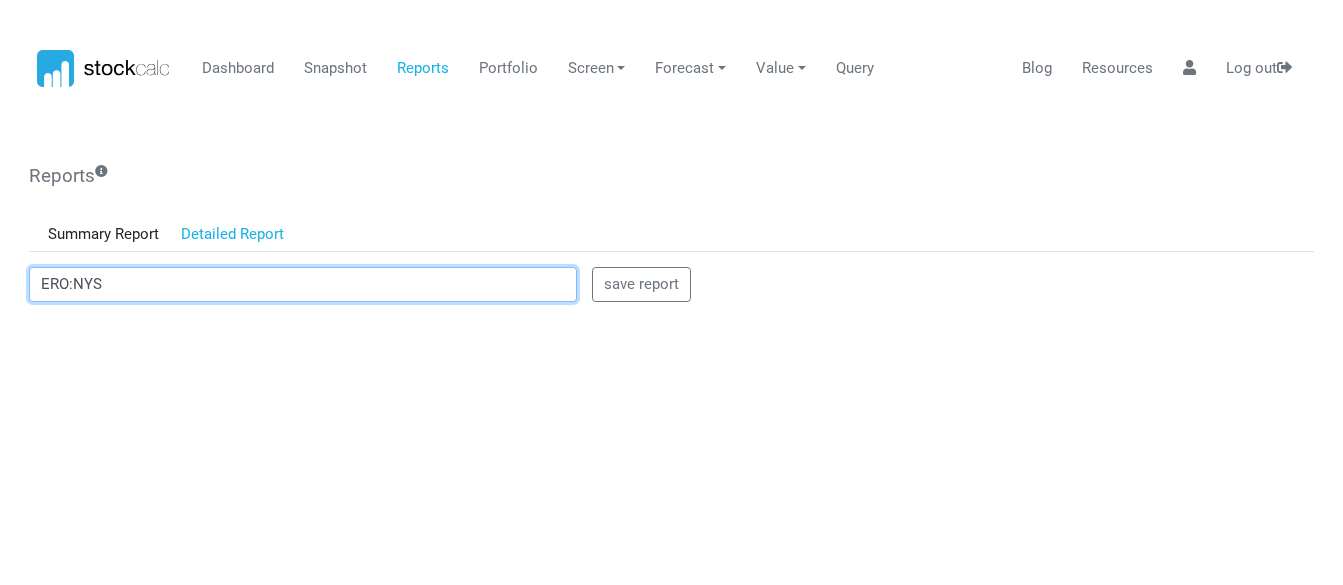 scroll, scrollTop: 0, scrollLeft: 0, axis: both 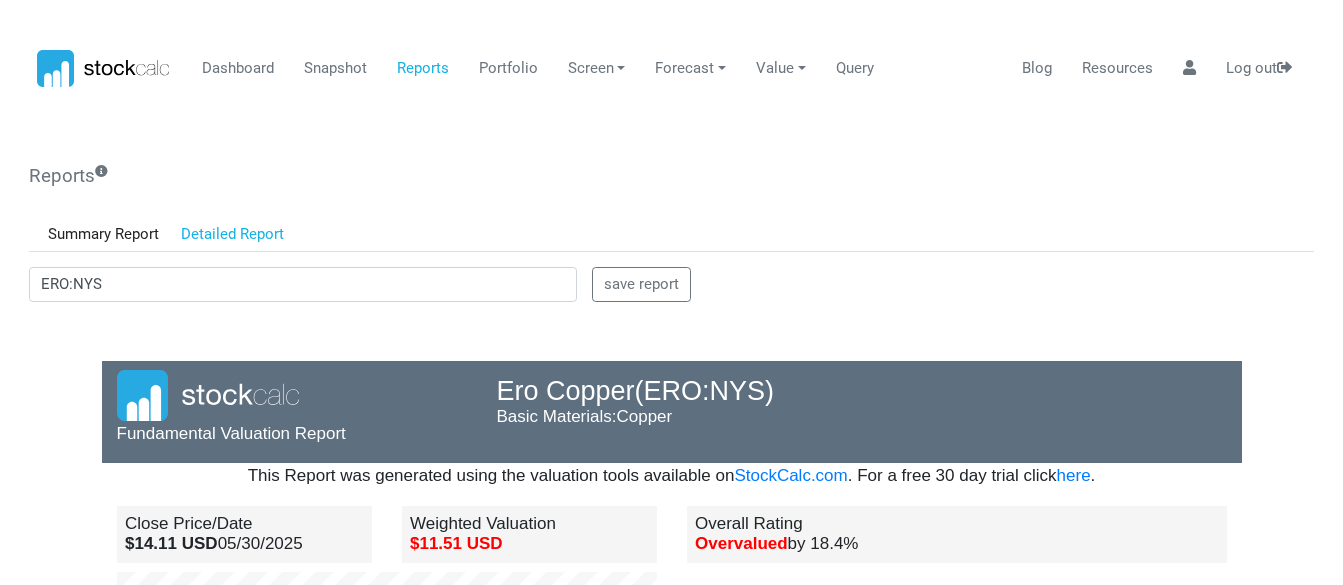 drag, startPoint x: 0, startPoint y: 157, endPoint x: 23, endPoint y: 467, distance: 310.85205 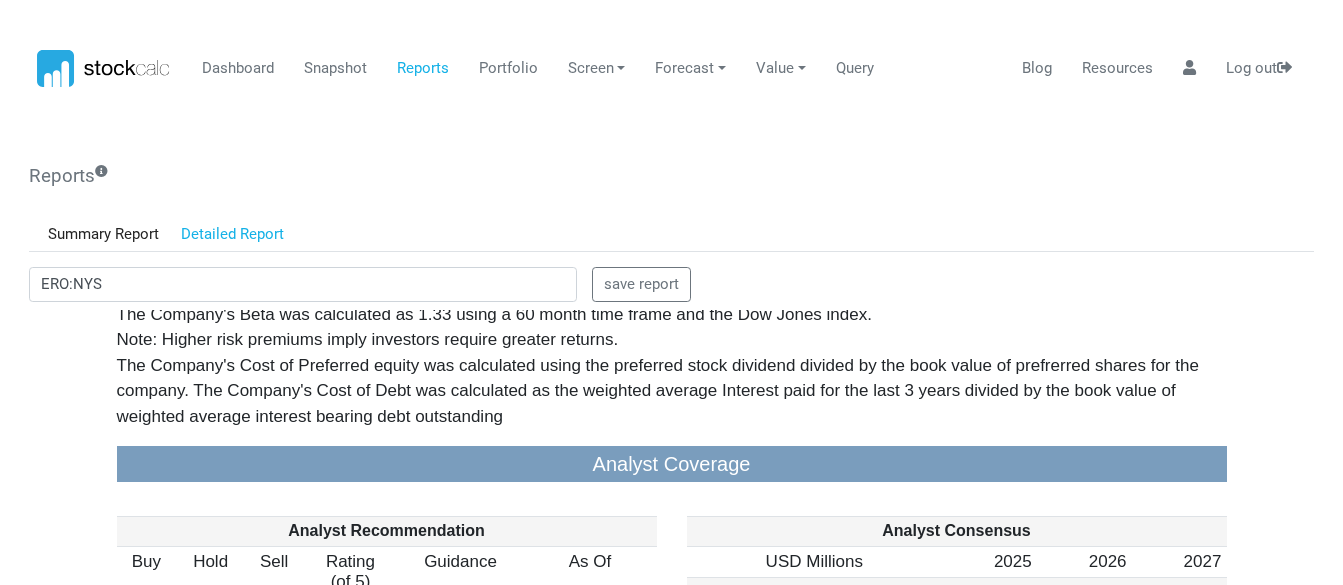 scroll, scrollTop: 2300, scrollLeft: 0, axis: vertical 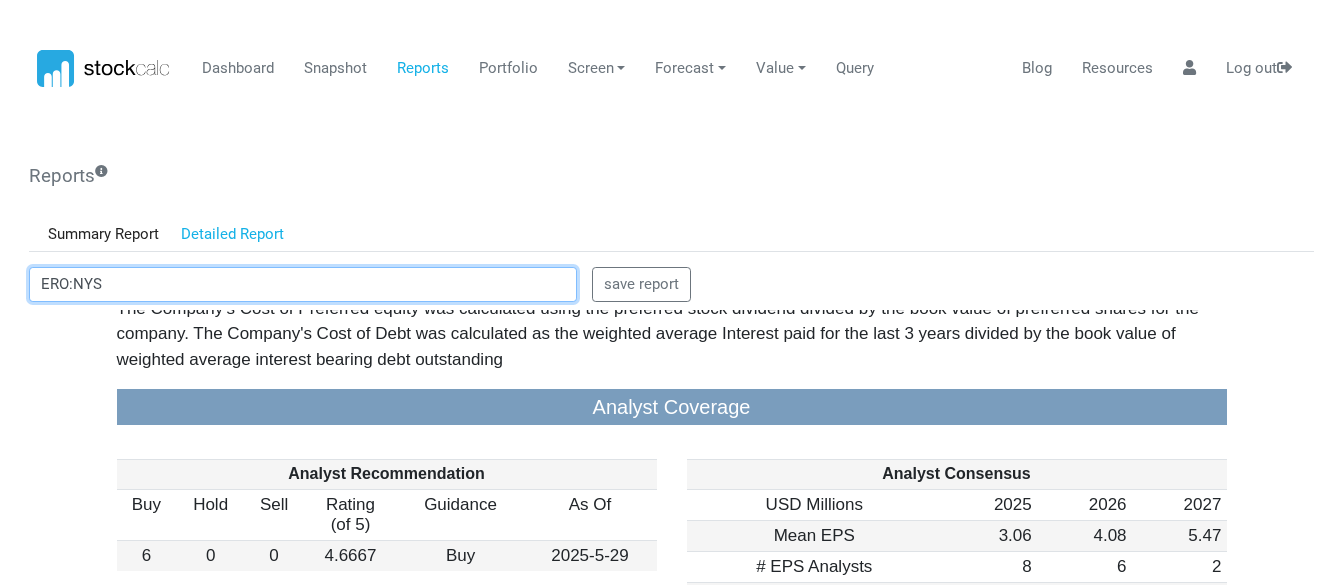 drag, startPoint x: 104, startPoint y: 281, endPoint x: -58, endPoint y: 285, distance: 162.04938 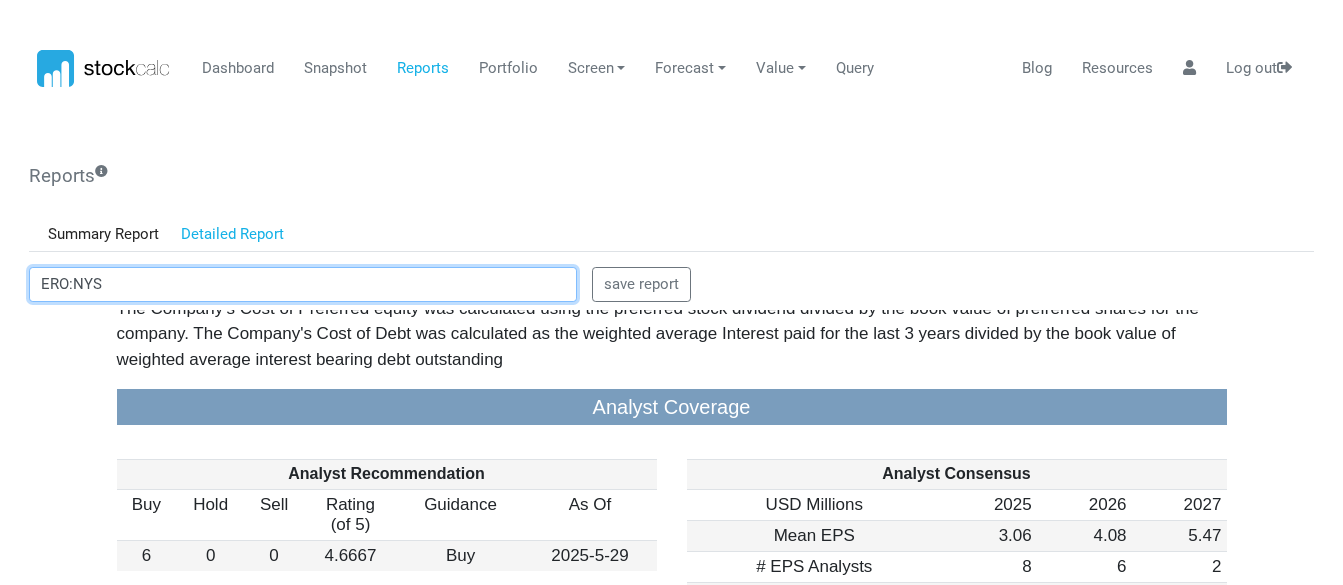 click on "Dashboard
Snapshot
Reports
Portfolio
Screen
Stock Screener
Sector ETF Industry Value" at bounding box center (671, 292) 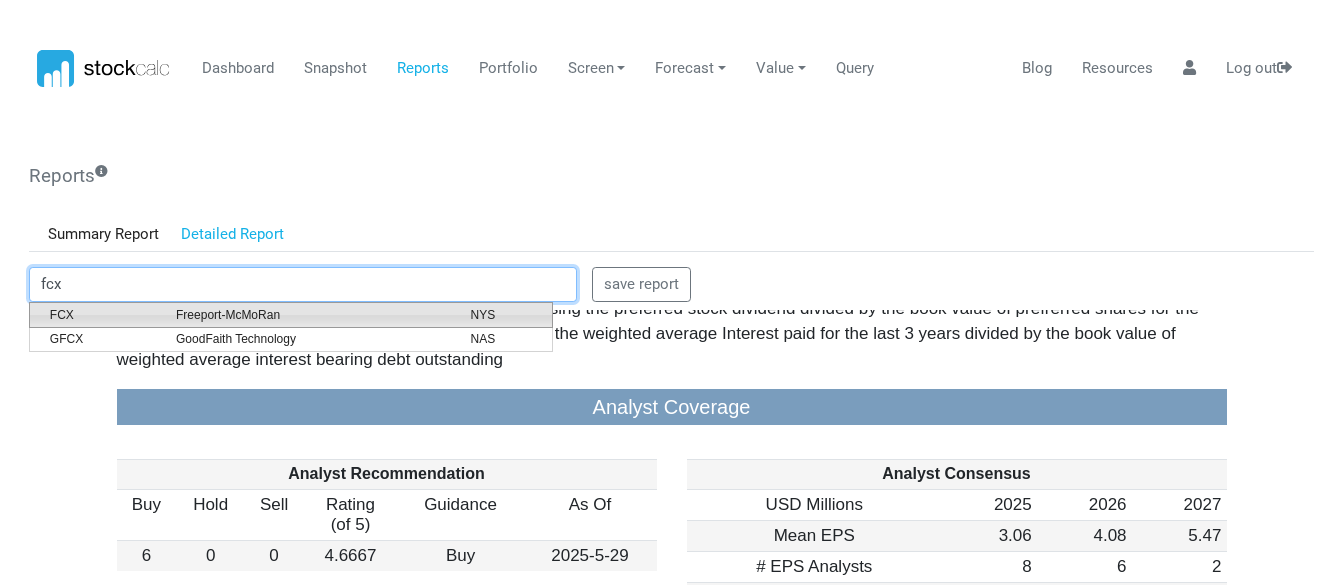 click on "Freeport-McMoRan" at bounding box center [308, 315] 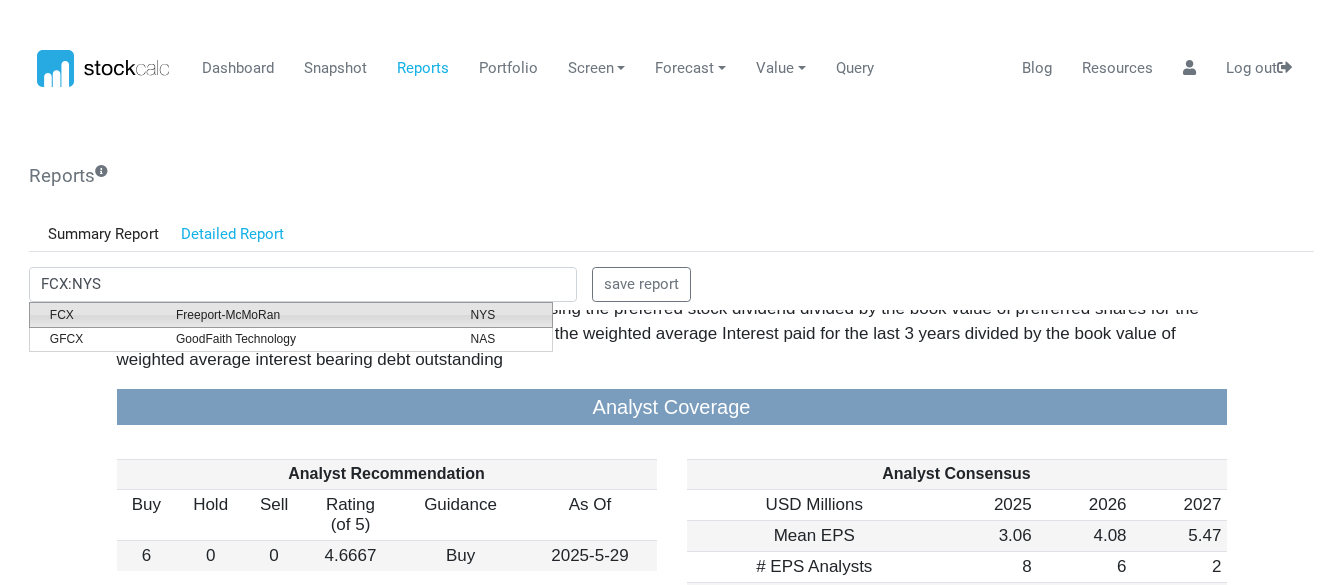 click on "We have calculated the WACC for ERO:NYS to be 9.68 based on the following assumptions:
Component
Value
%
K
Cost Of
Common Equity
1,448,856,268
69
Ke
13.3
Debt (Book Value)
664,728,000
31
Kd
1.6
Preferred (Book Value)
0
0
Kp
0" at bounding box center (387, 70) 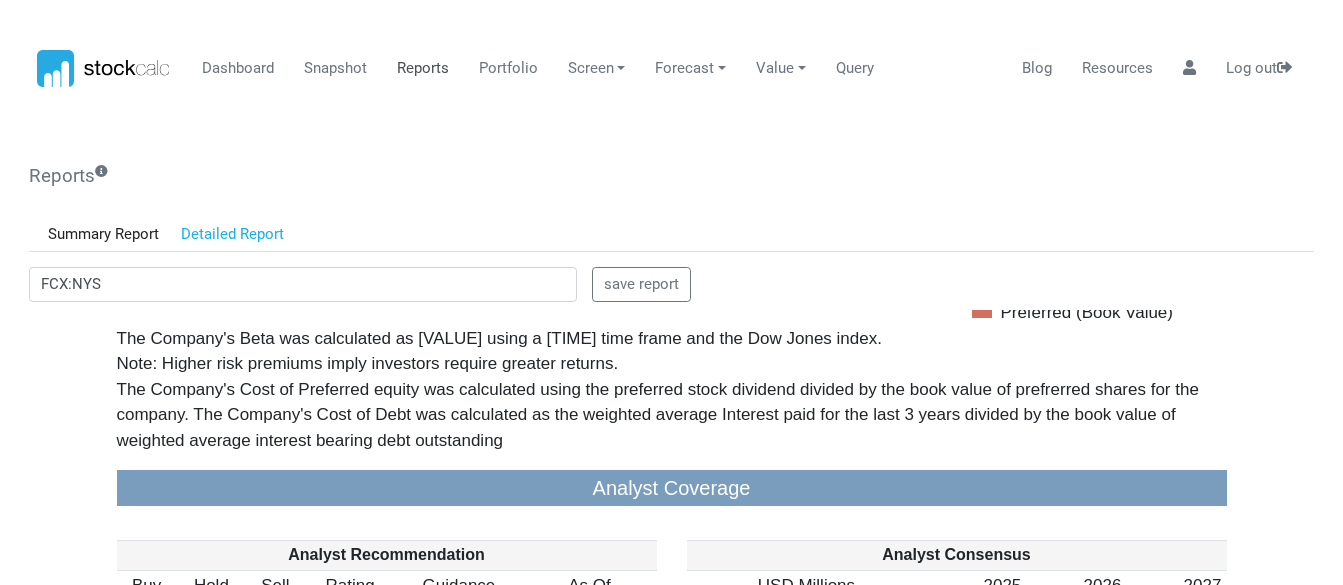 scroll, scrollTop: 0, scrollLeft: 0, axis: both 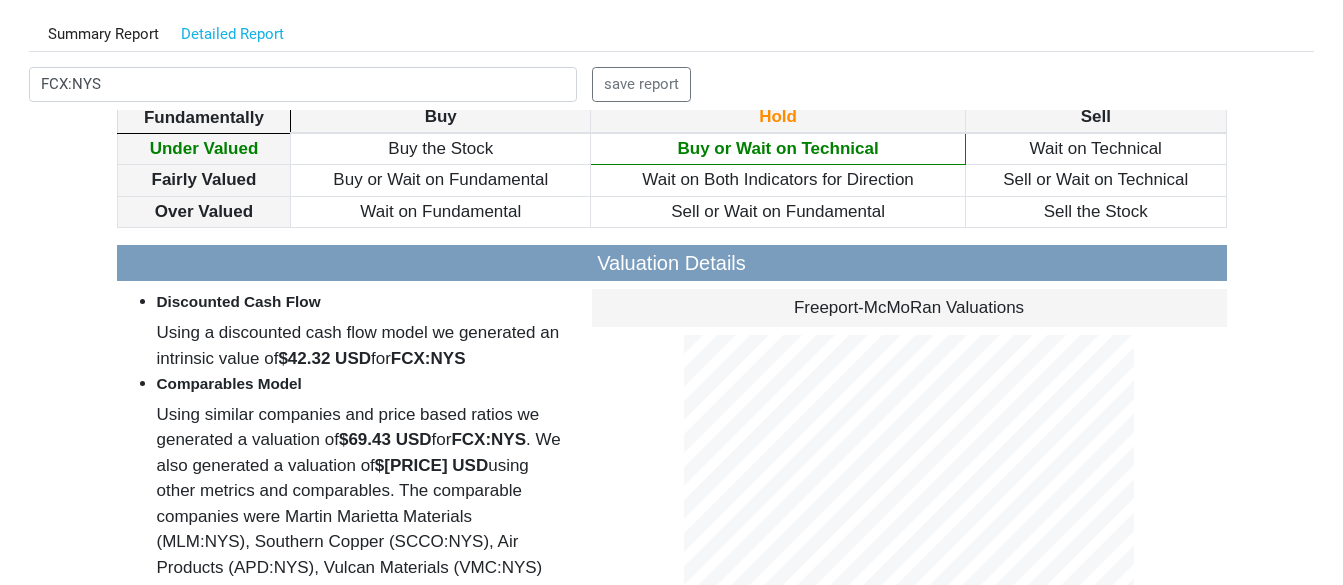 click on "Discounted Cash Flow" at bounding box center (359, 301) 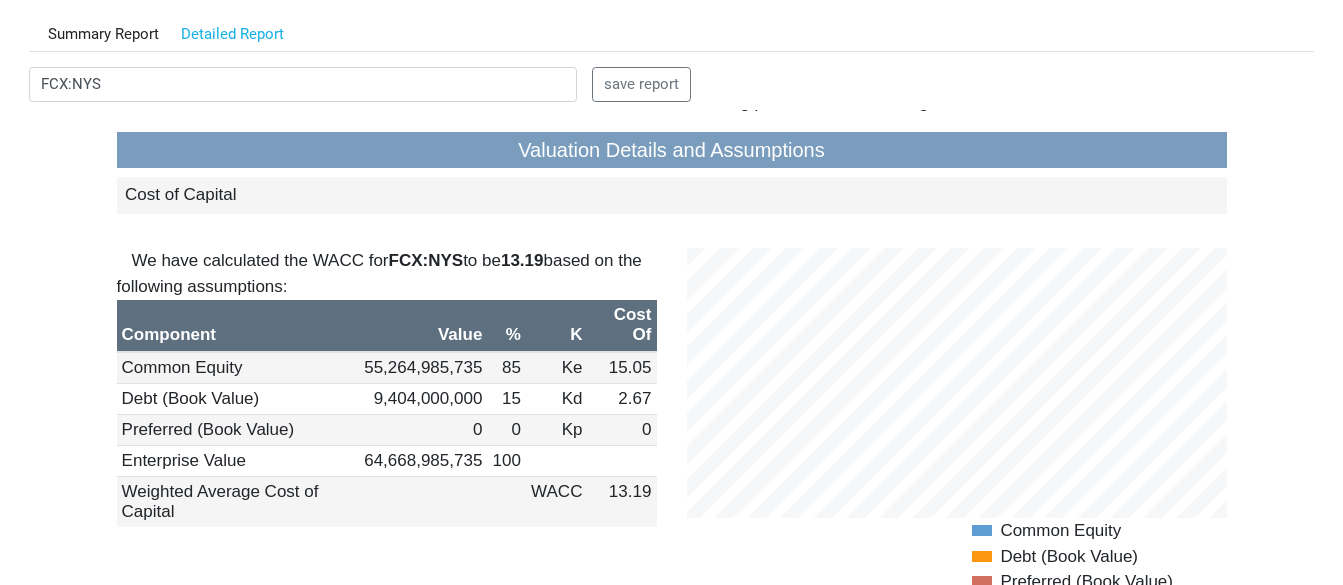 scroll, scrollTop: 1900, scrollLeft: 0, axis: vertical 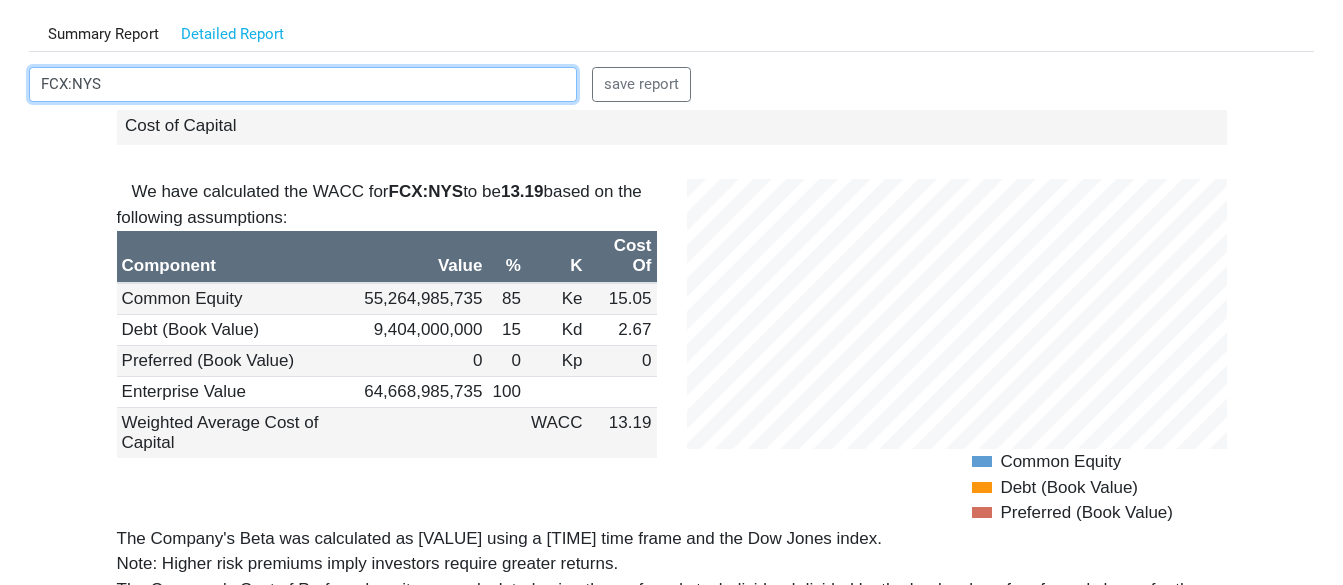click on "FCX:NYS" at bounding box center [303, 85] 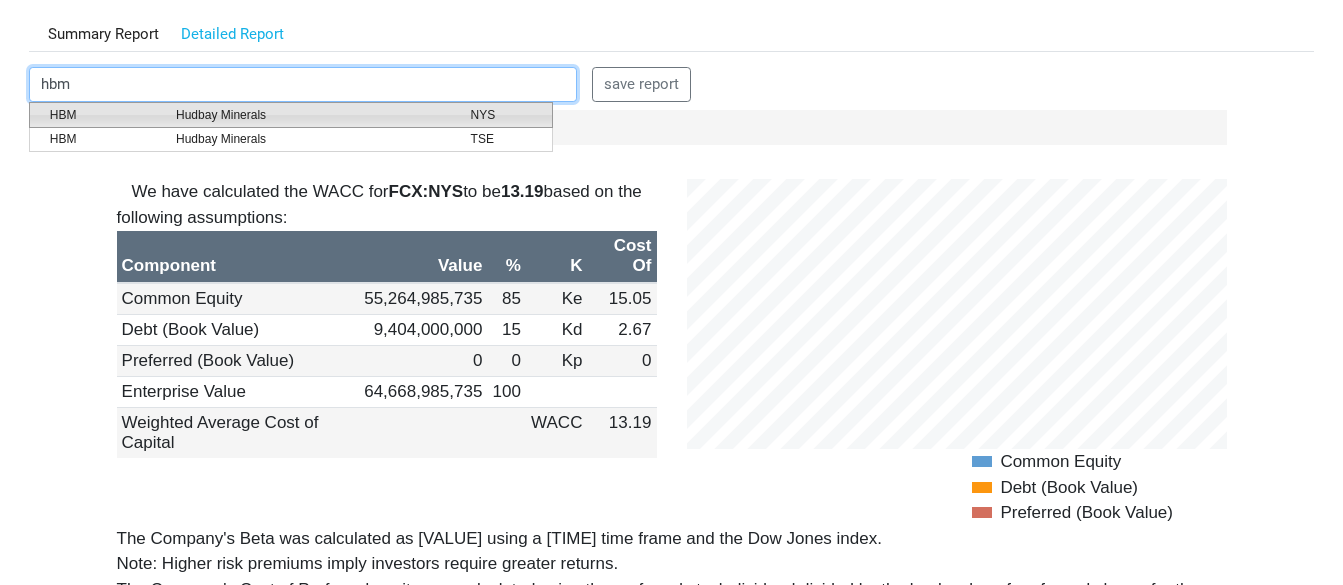 click on "HBM" at bounding box center (98, 115) 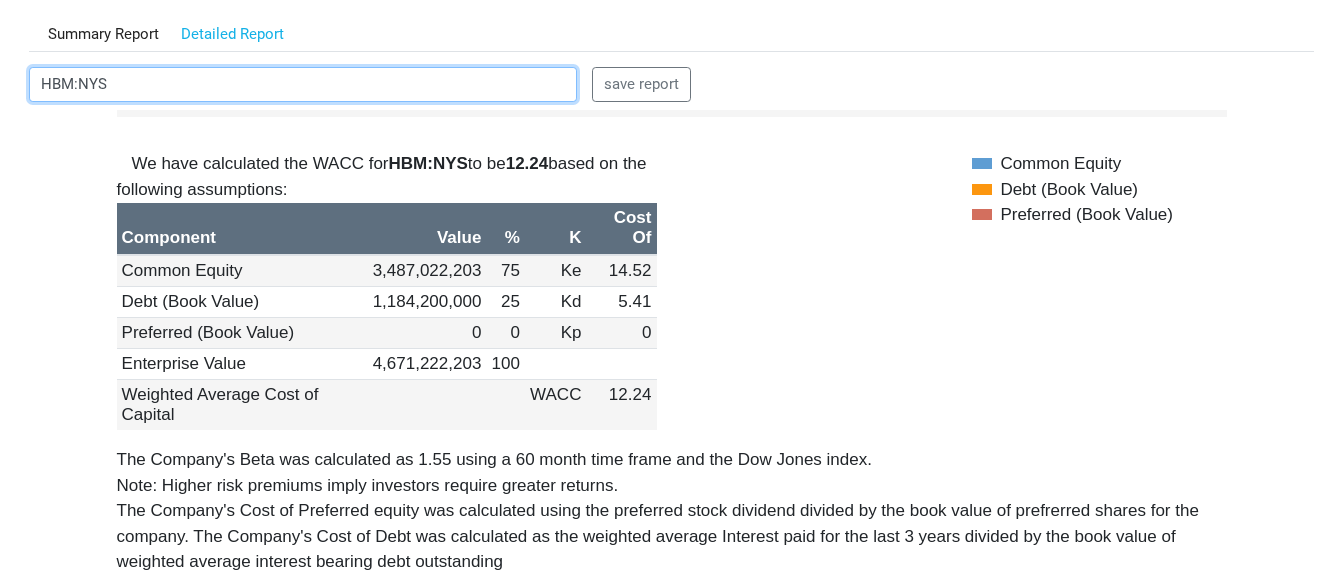 scroll, scrollTop: 0, scrollLeft: 0, axis: both 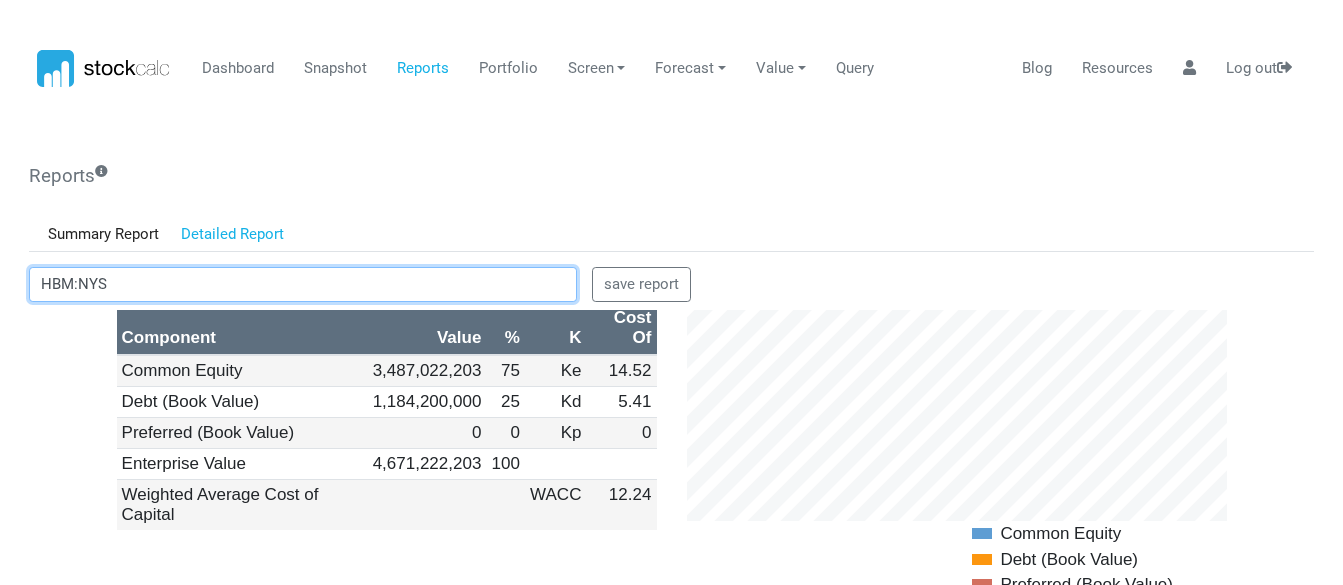 drag, startPoint x: 113, startPoint y: 276, endPoint x: -76, endPoint y: 305, distance: 191.21193 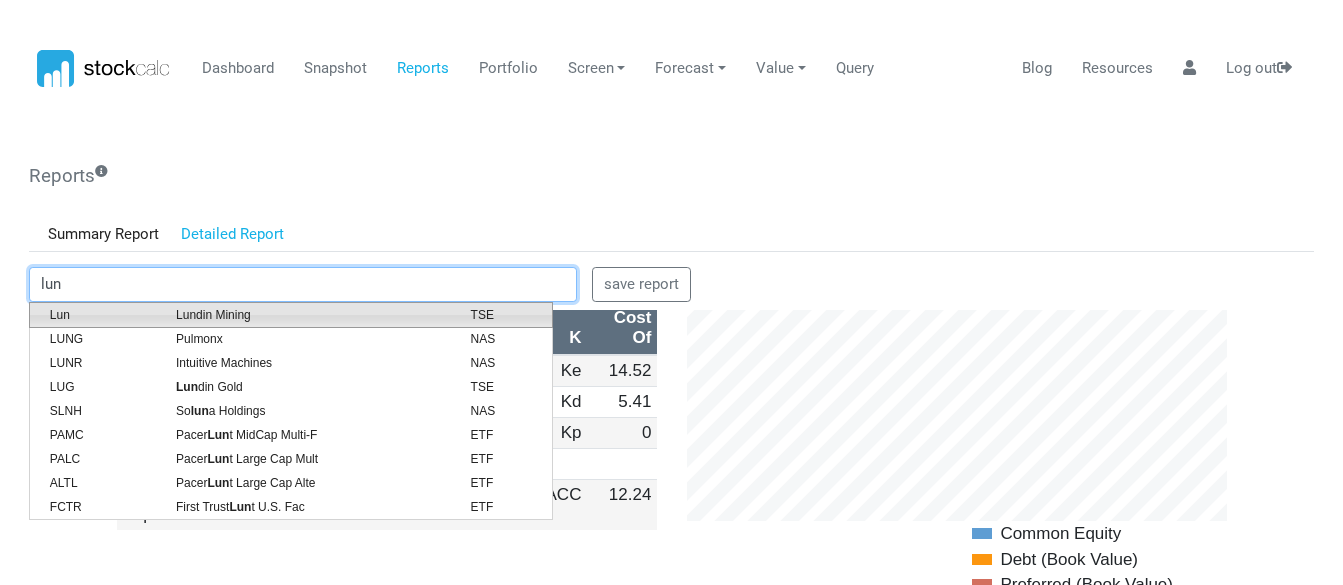 click on "Lundin Mining" at bounding box center (308, 315) 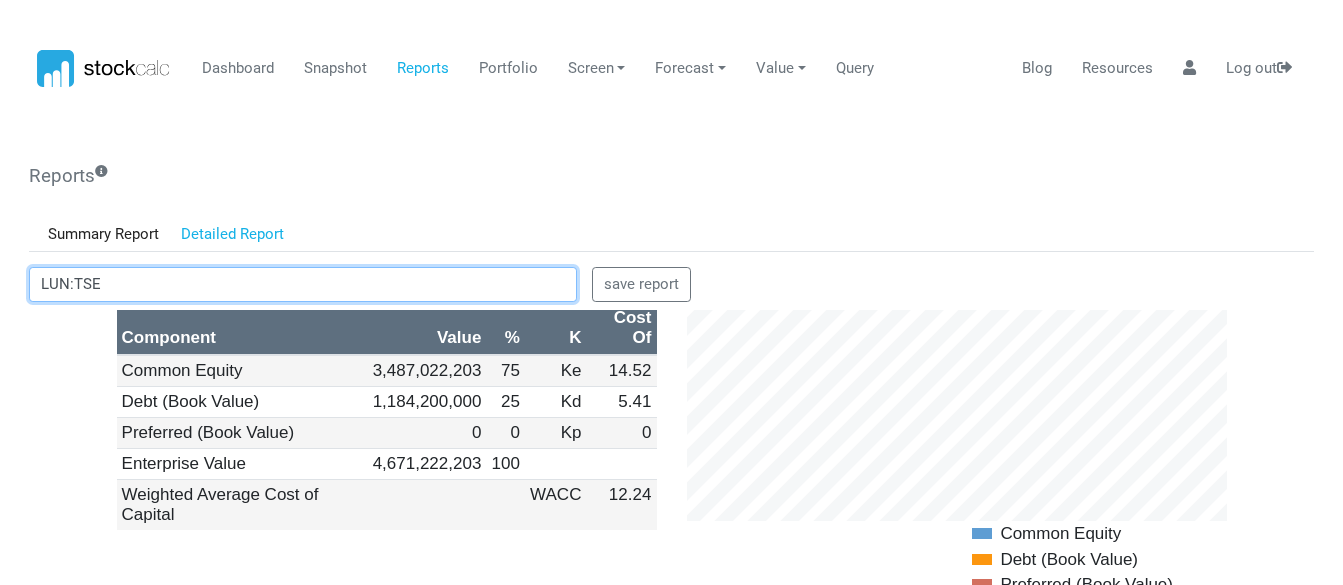 type on "LUN:TSE" 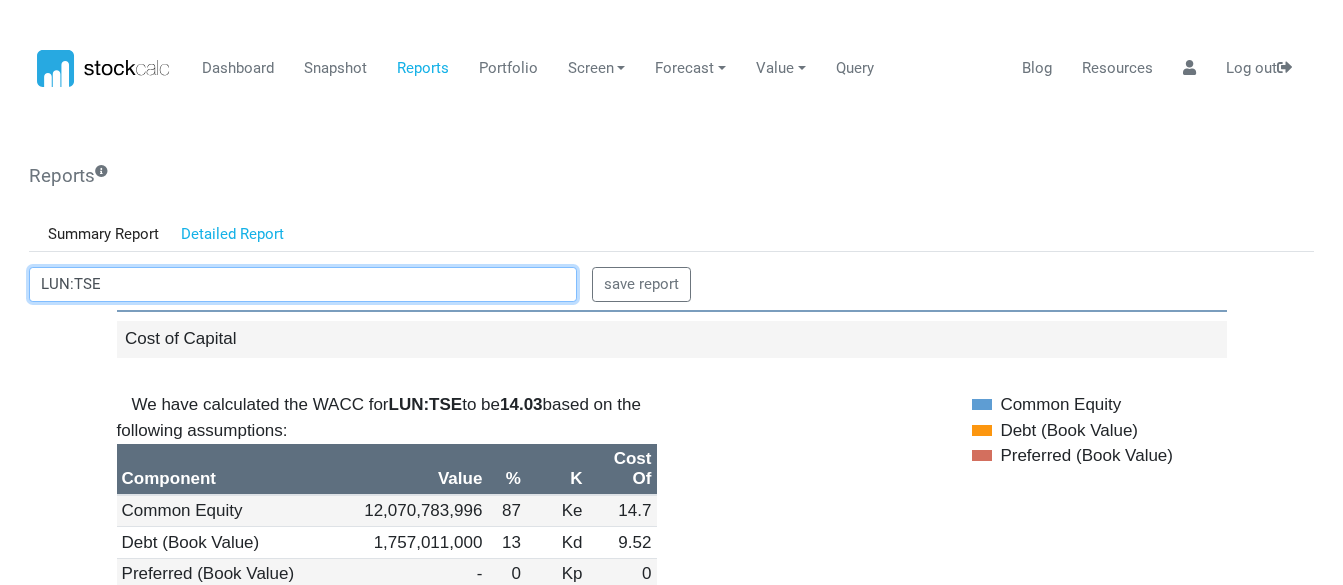 scroll, scrollTop: 0, scrollLeft: 0, axis: both 